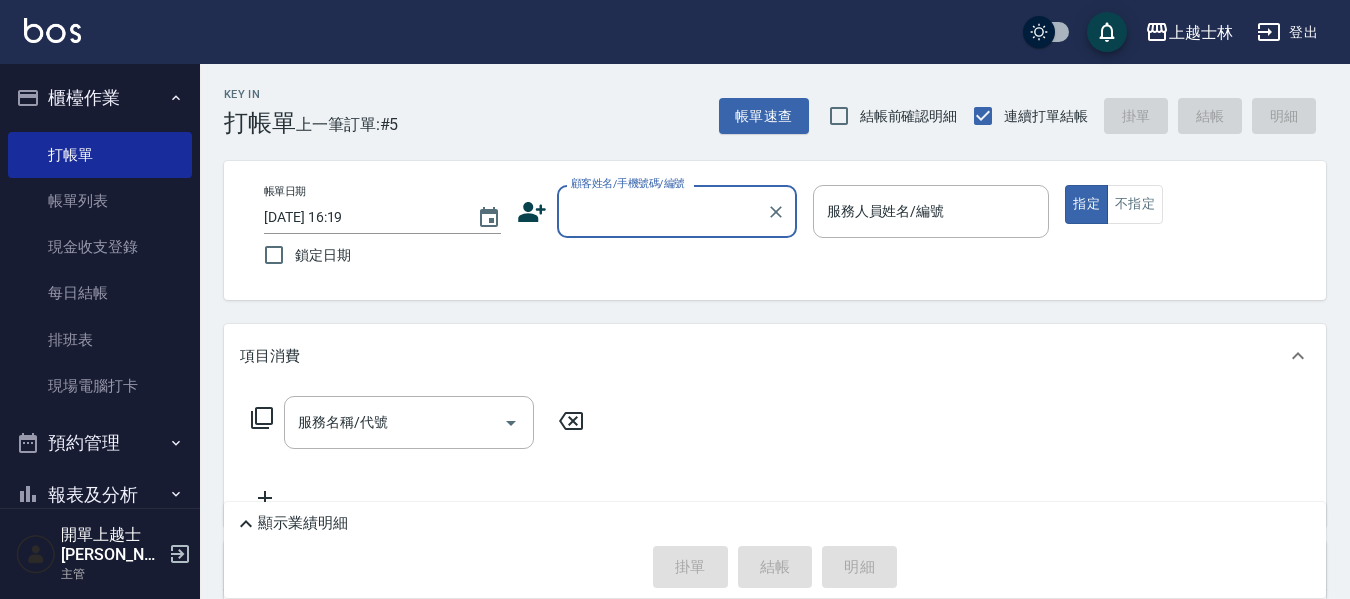 scroll, scrollTop: 0, scrollLeft: 0, axis: both 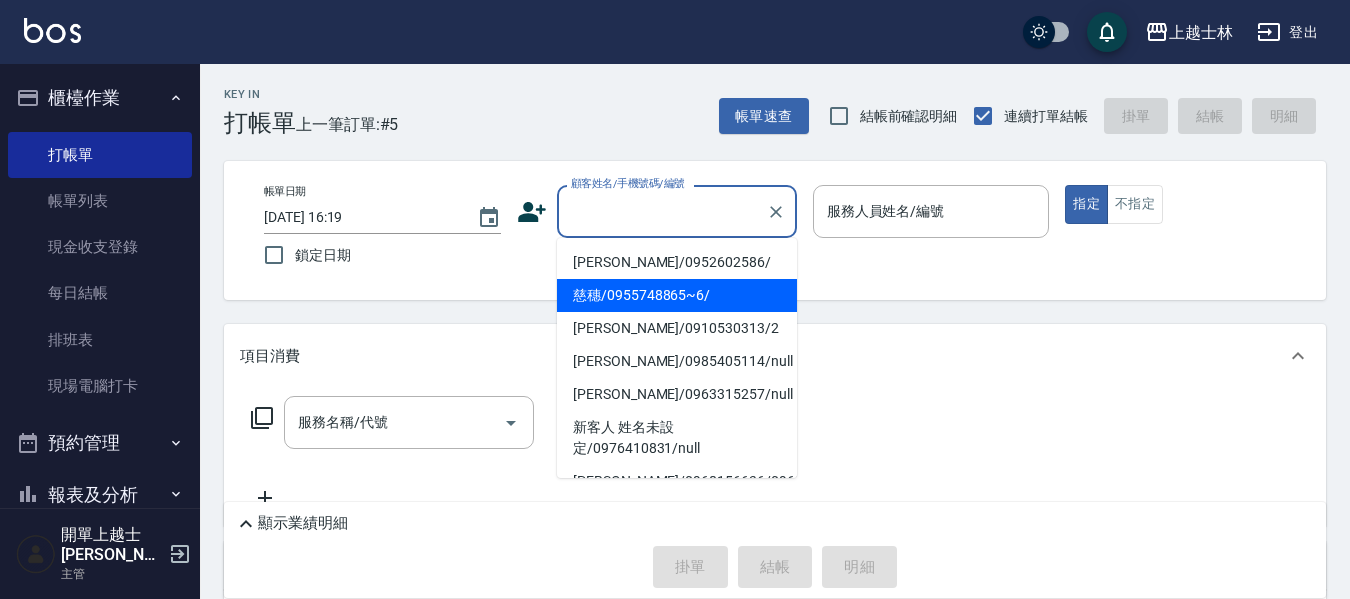 click on "慈穗/0955748865~6/" at bounding box center [677, 295] 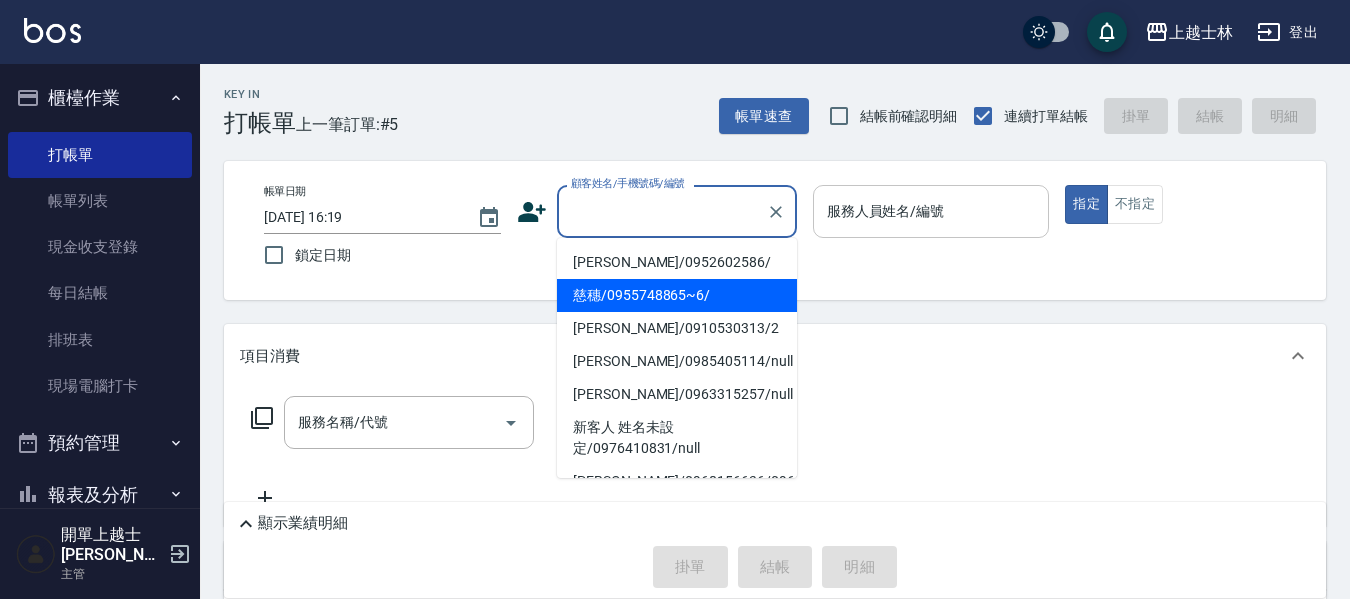type on "慈穗/0955748865~6/" 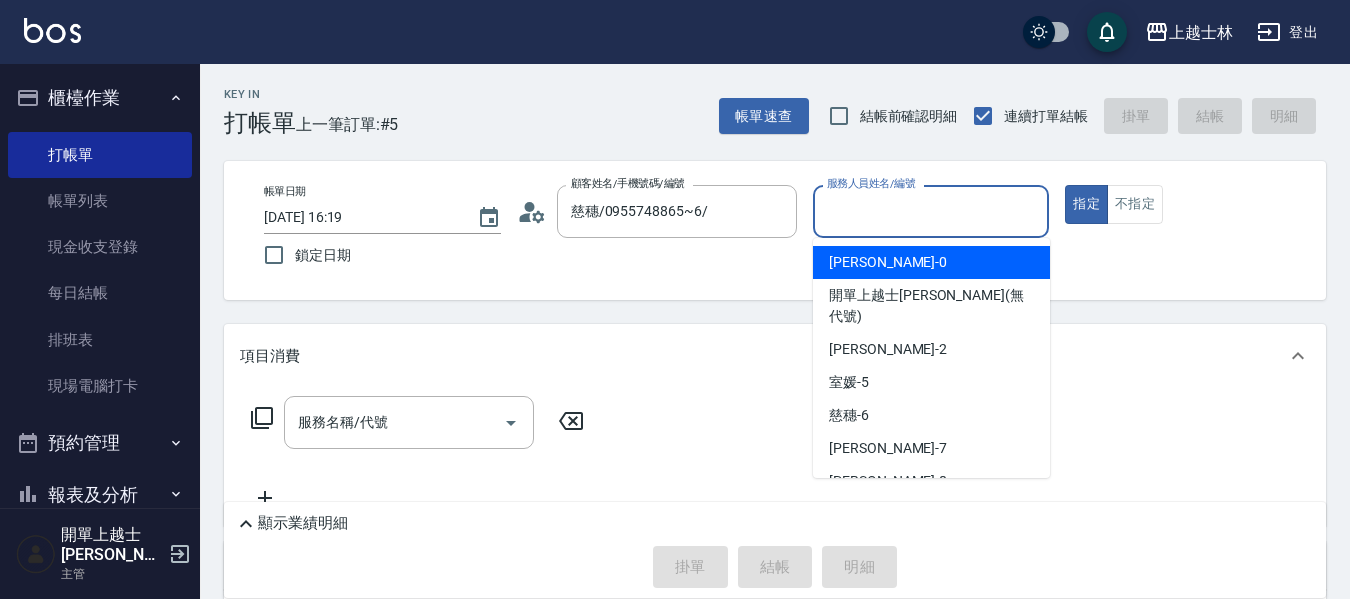 click on "服務人員姓名/編號" at bounding box center [931, 211] 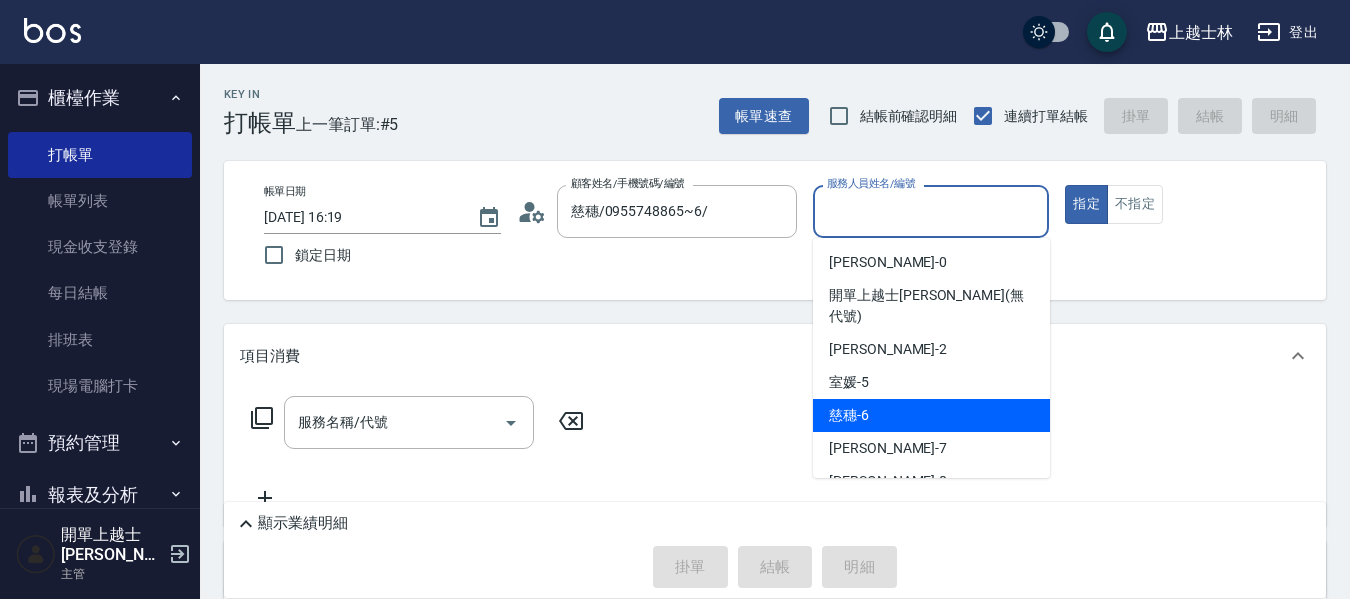 click on "慈穗 -6" at bounding box center (931, 415) 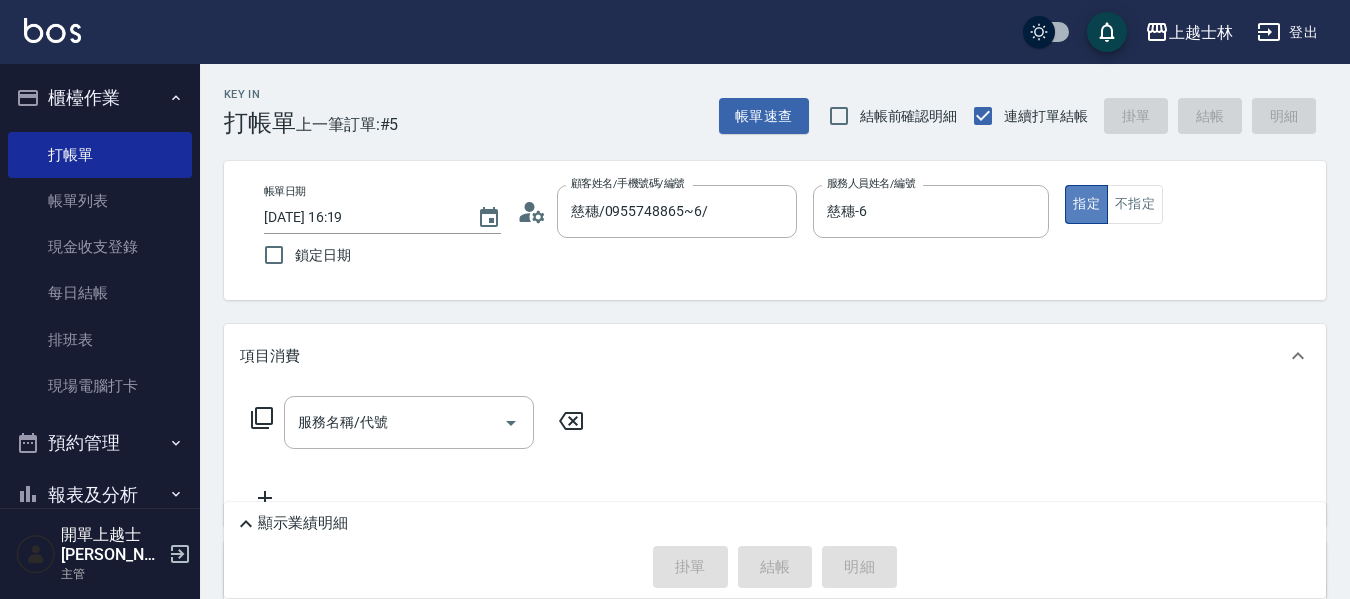 click on "指定" at bounding box center [1086, 204] 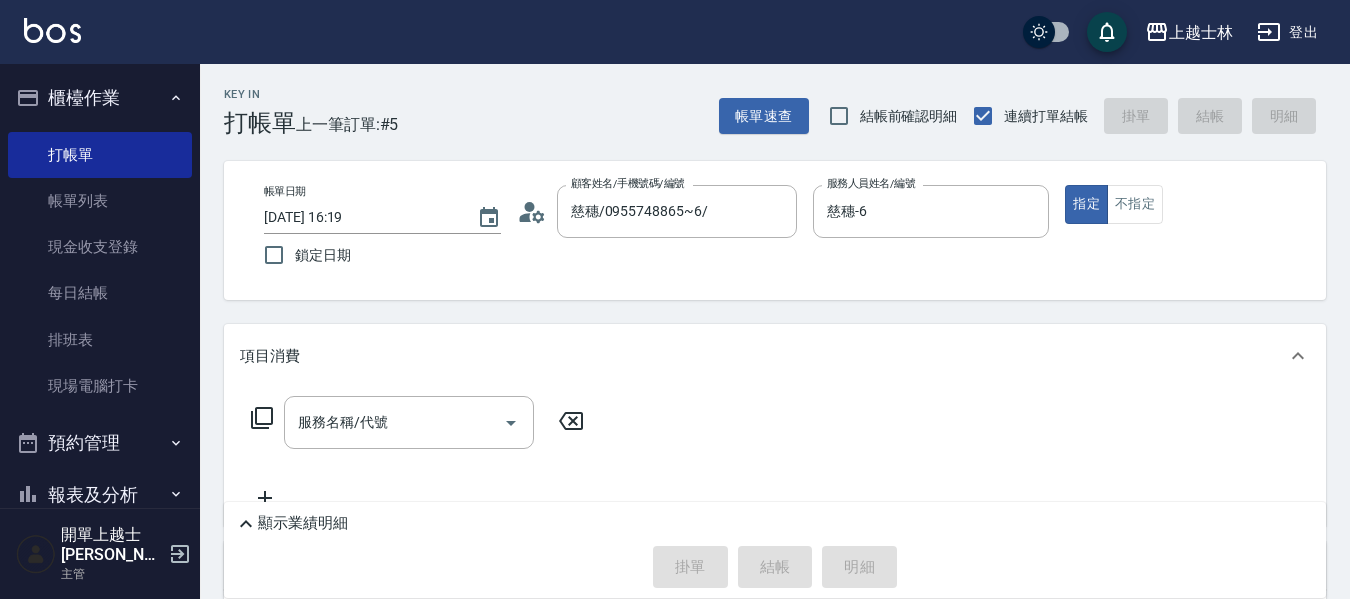 click 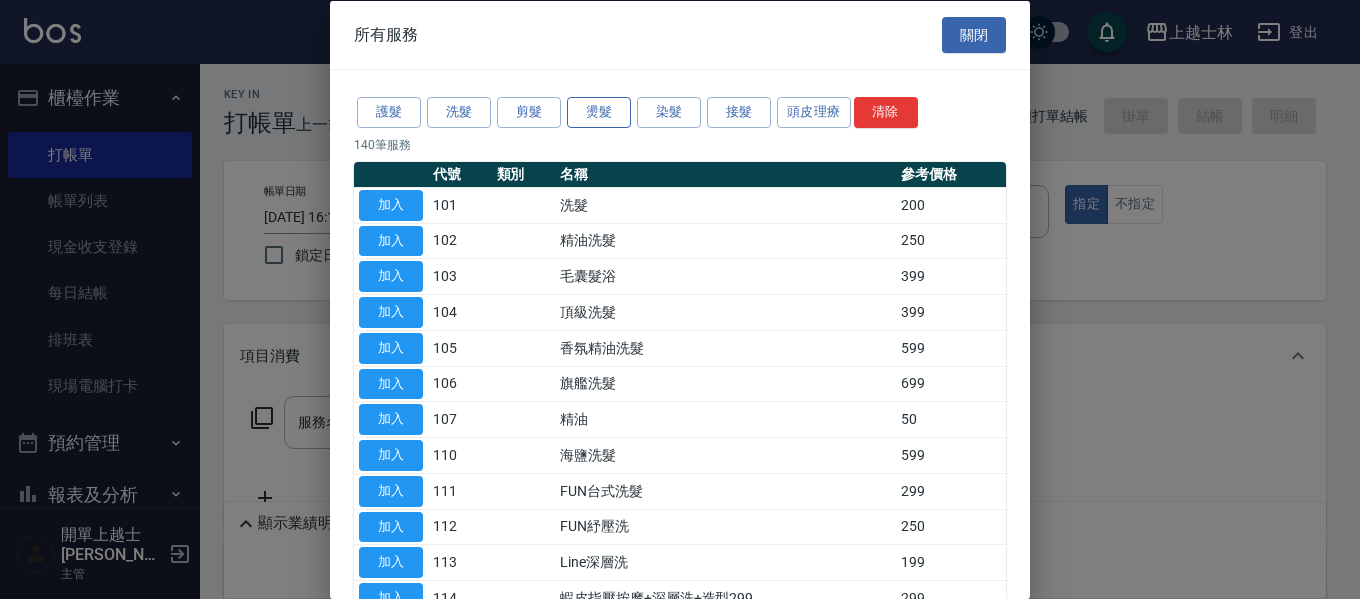 click on "燙髮" at bounding box center [599, 112] 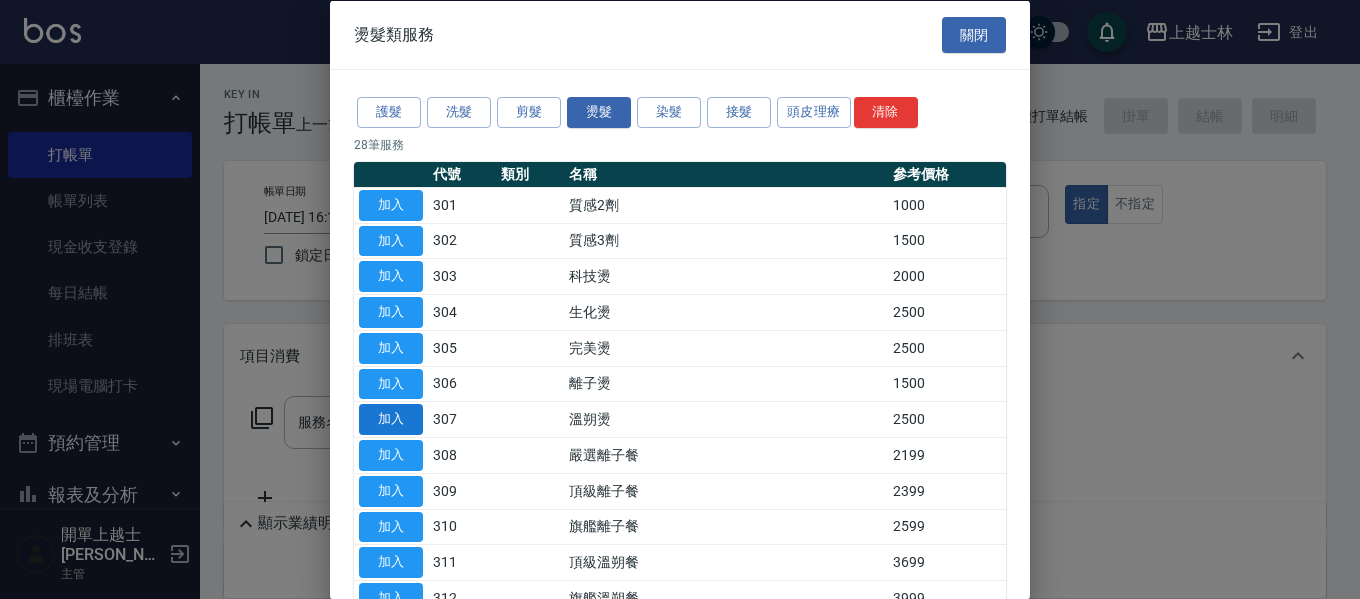 click on "加入" at bounding box center (391, 419) 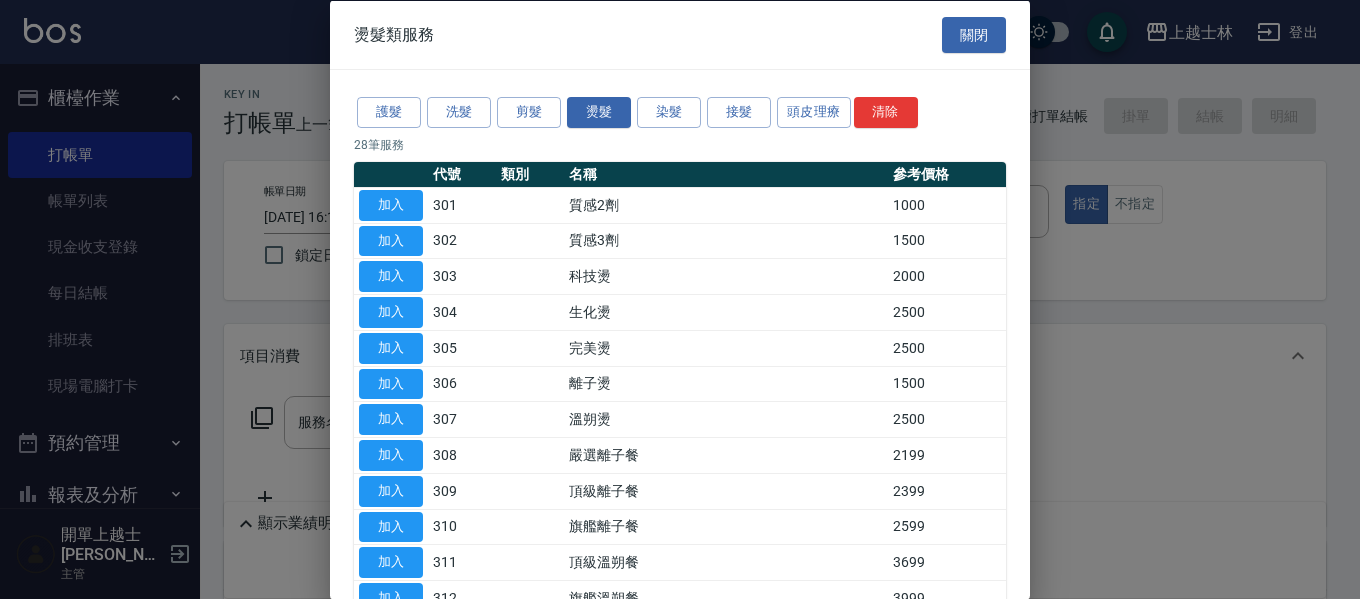type on "溫朔燙(307)" 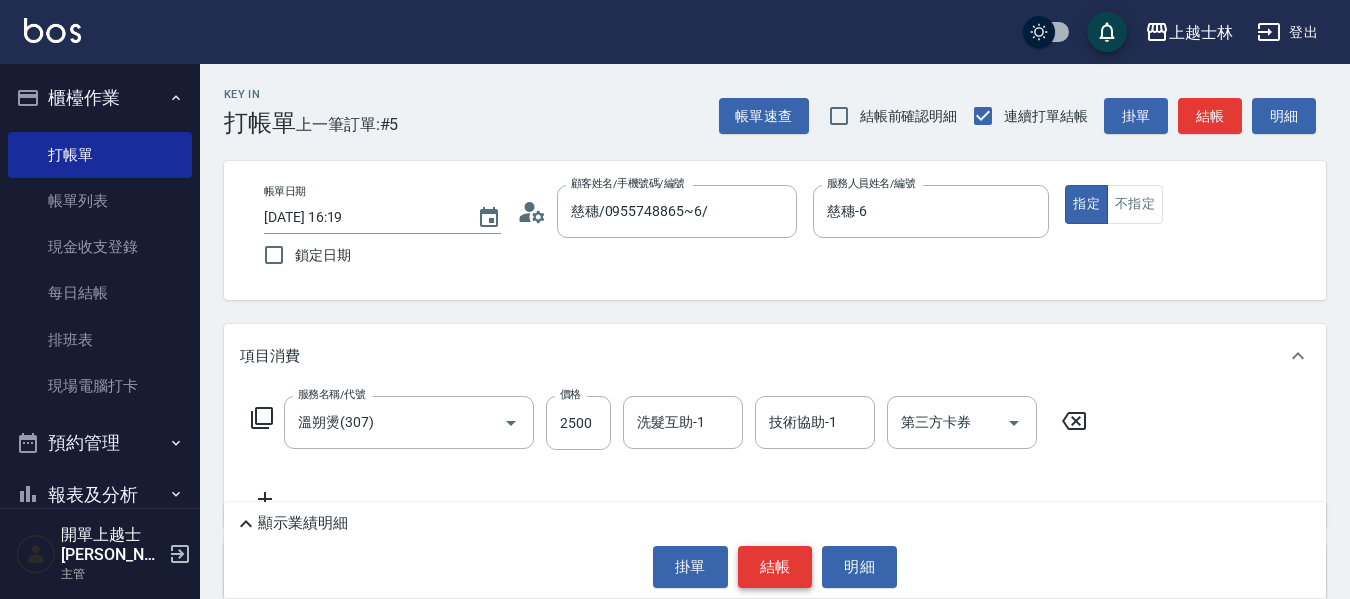 click on "結帳" at bounding box center (775, 567) 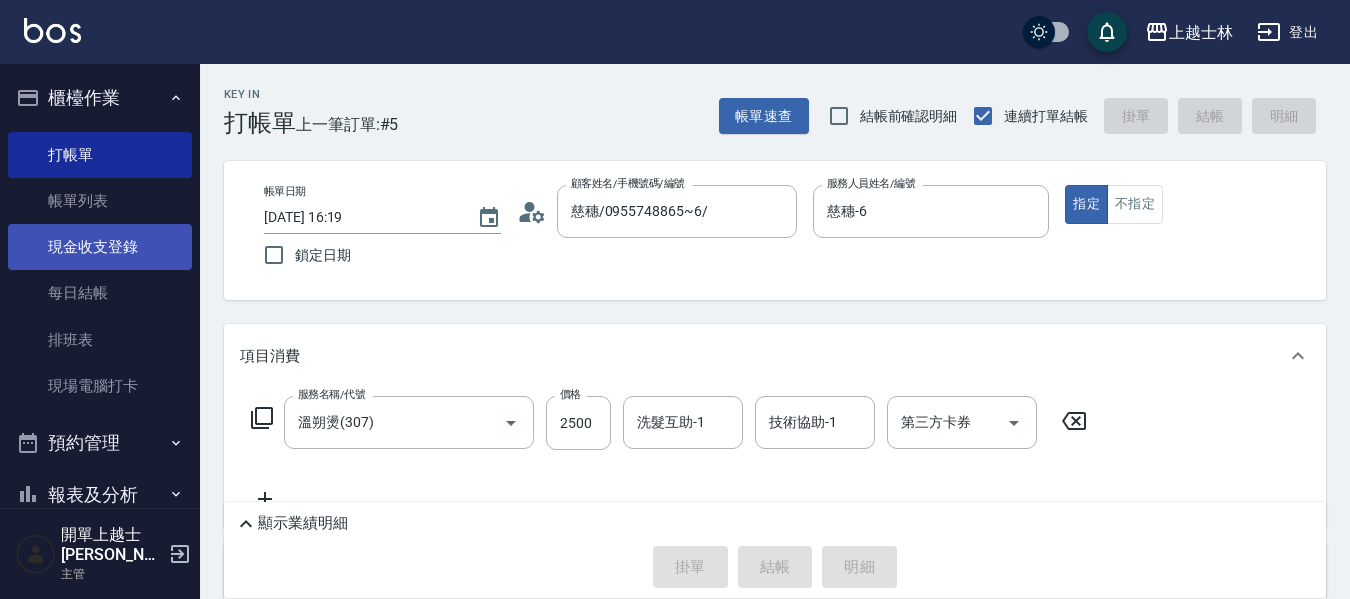 type on "2025/07/13 17:07" 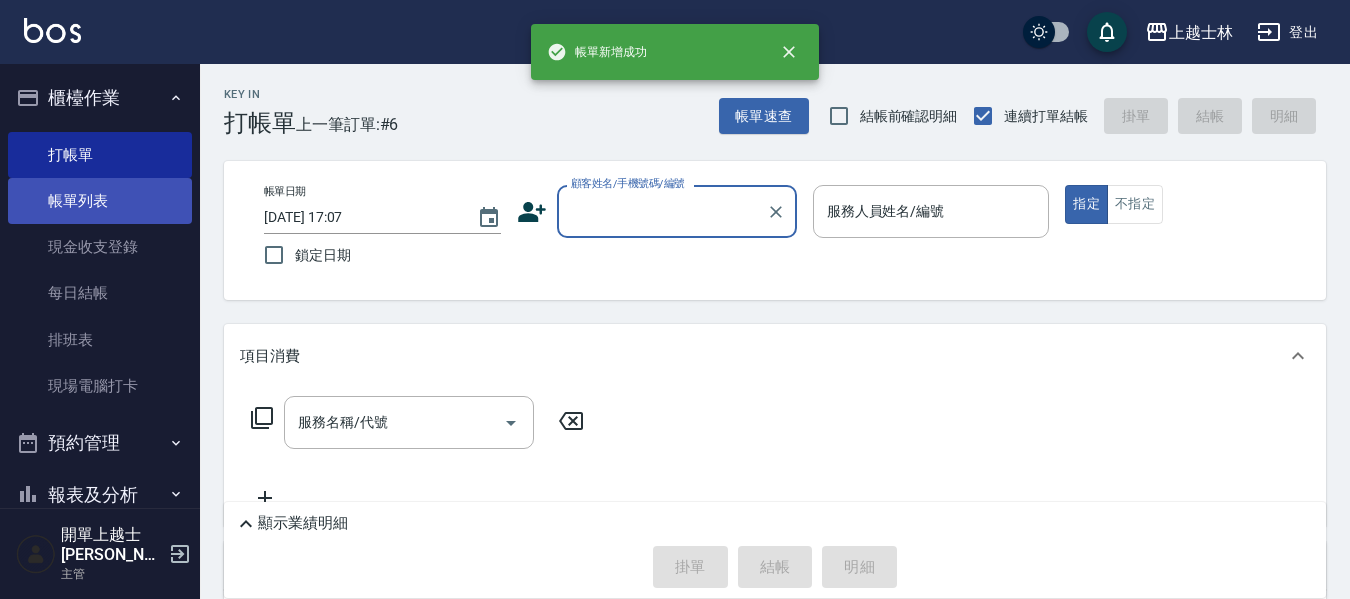 click on "帳單列表" at bounding box center [100, 201] 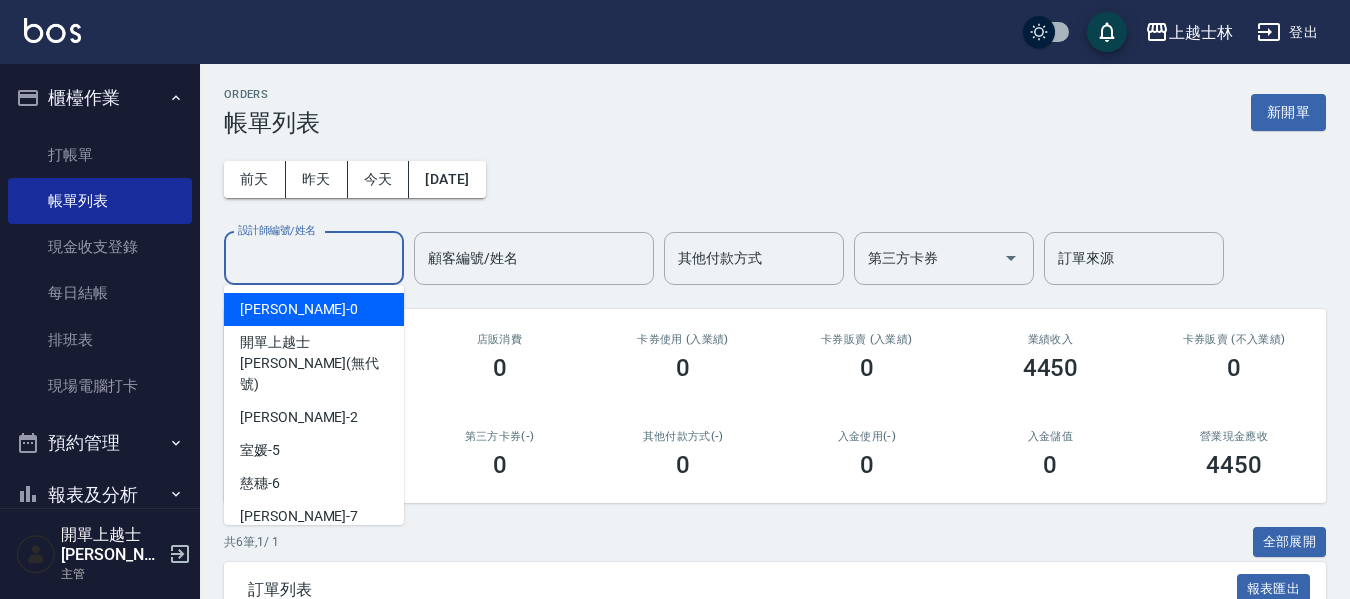 click on "設計師編號/姓名" at bounding box center [314, 258] 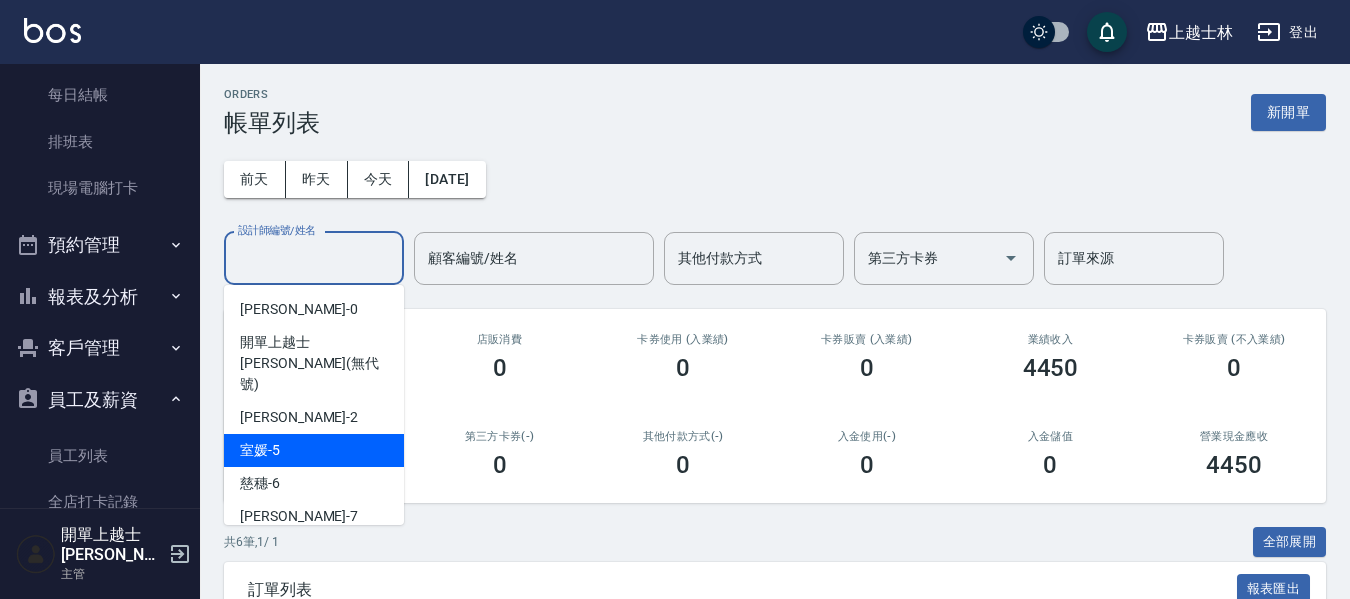 scroll, scrollTop: 200, scrollLeft: 0, axis: vertical 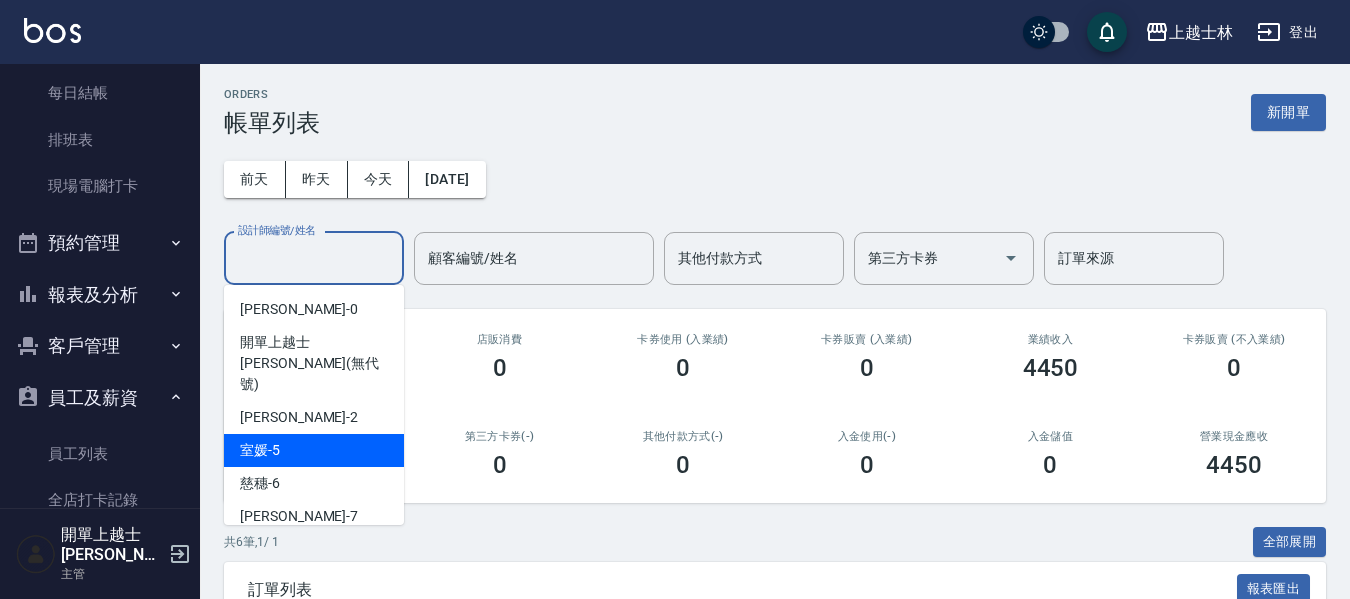 click on "報表及分析" at bounding box center [100, 295] 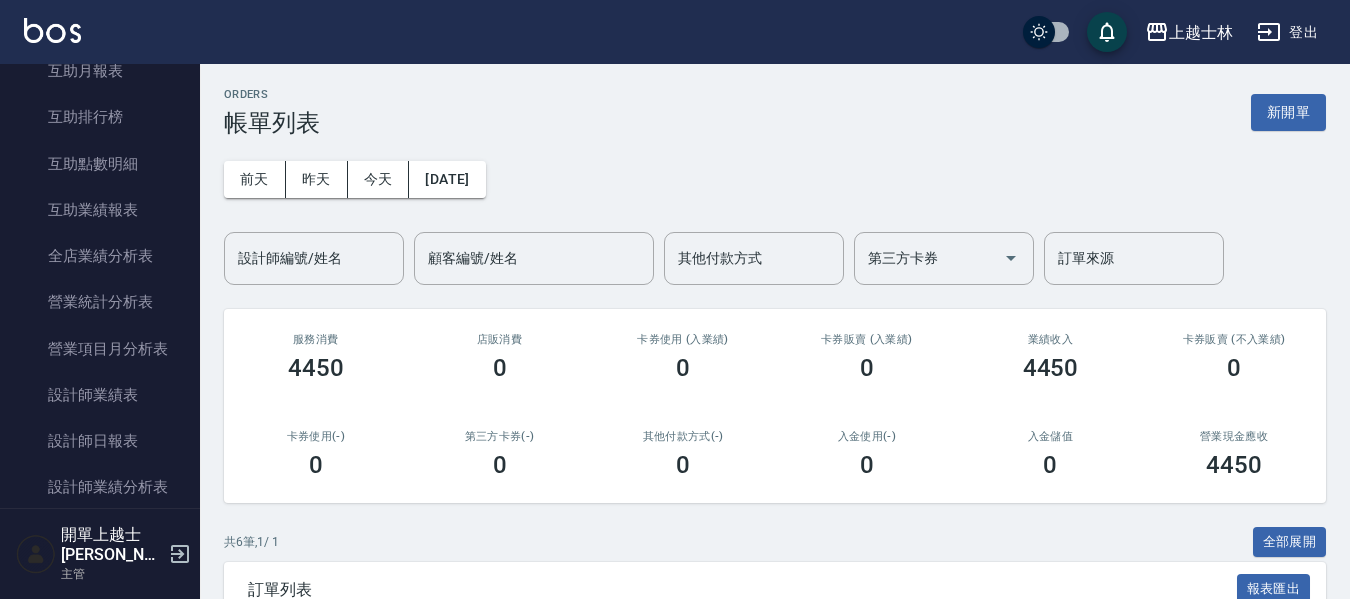 scroll, scrollTop: 700, scrollLeft: 0, axis: vertical 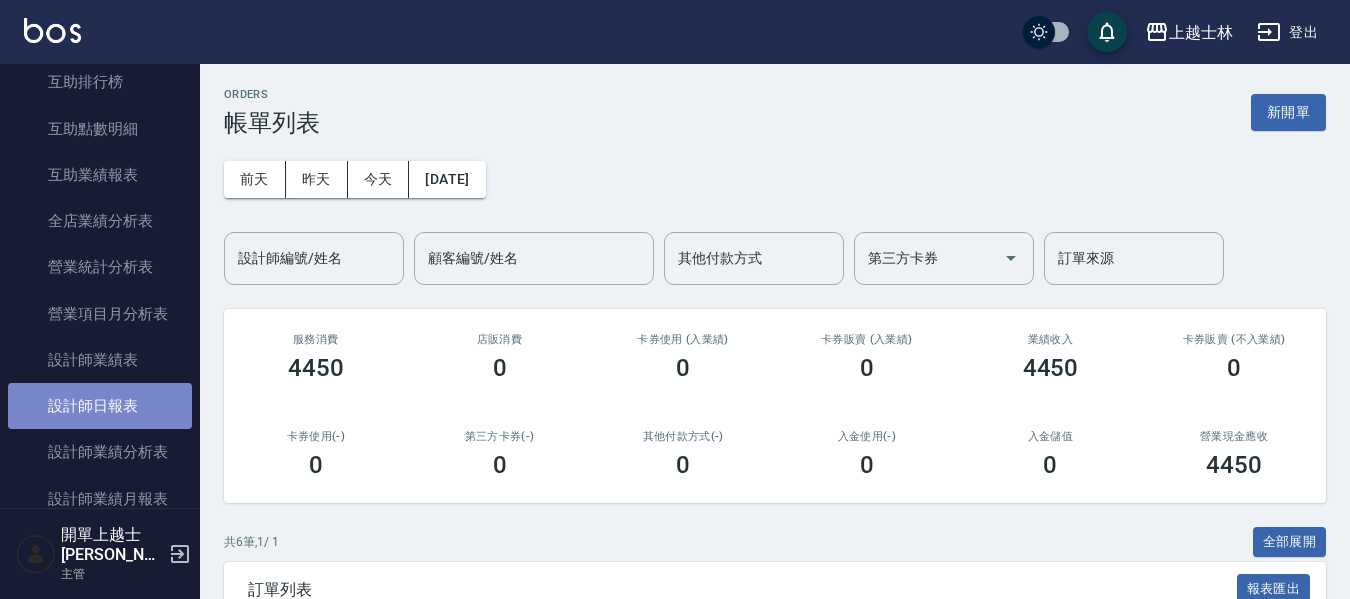 click on "設計師日報表" at bounding box center (100, 406) 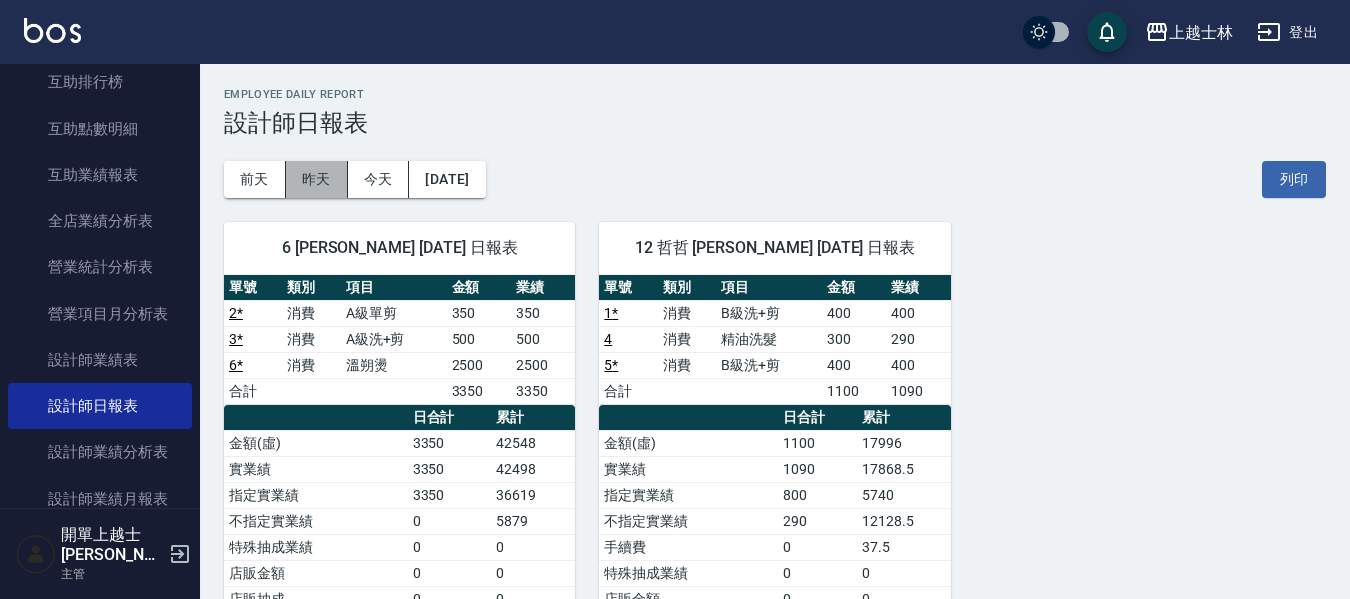 click on "昨天" at bounding box center [317, 179] 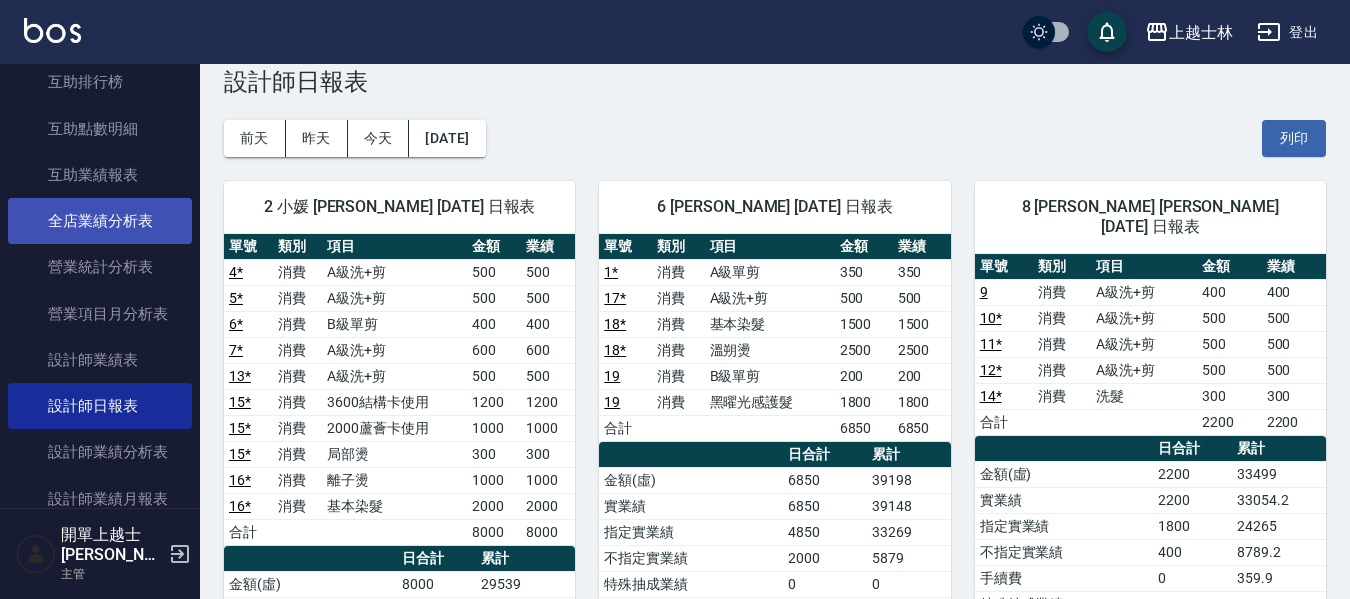 scroll, scrollTop: 0, scrollLeft: 0, axis: both 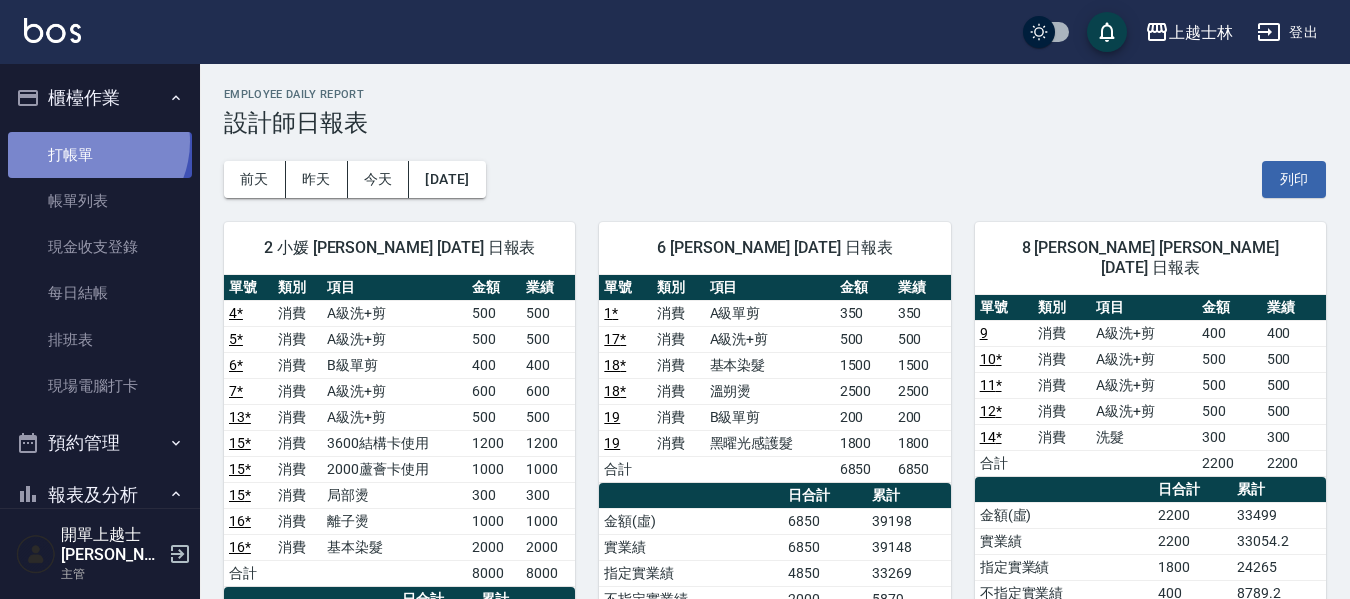click on "打帳單" at bounding box center (100, 155) 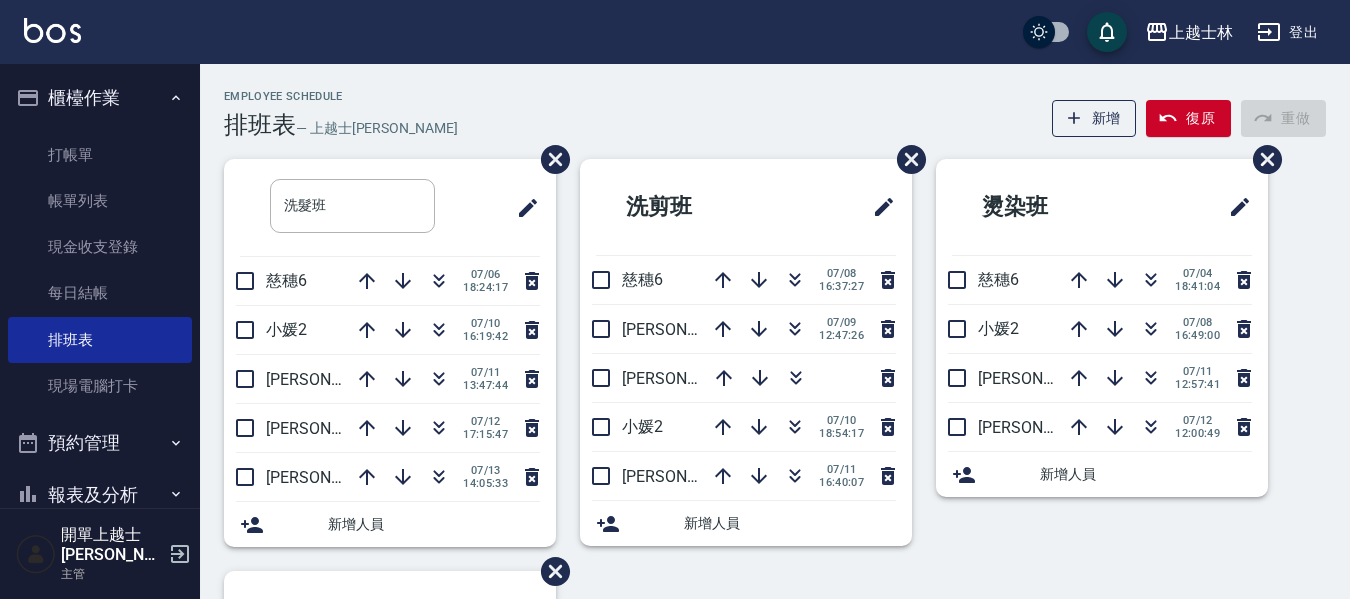 scroll, scrollTop: 0, scrollLeft: 0, axis: both 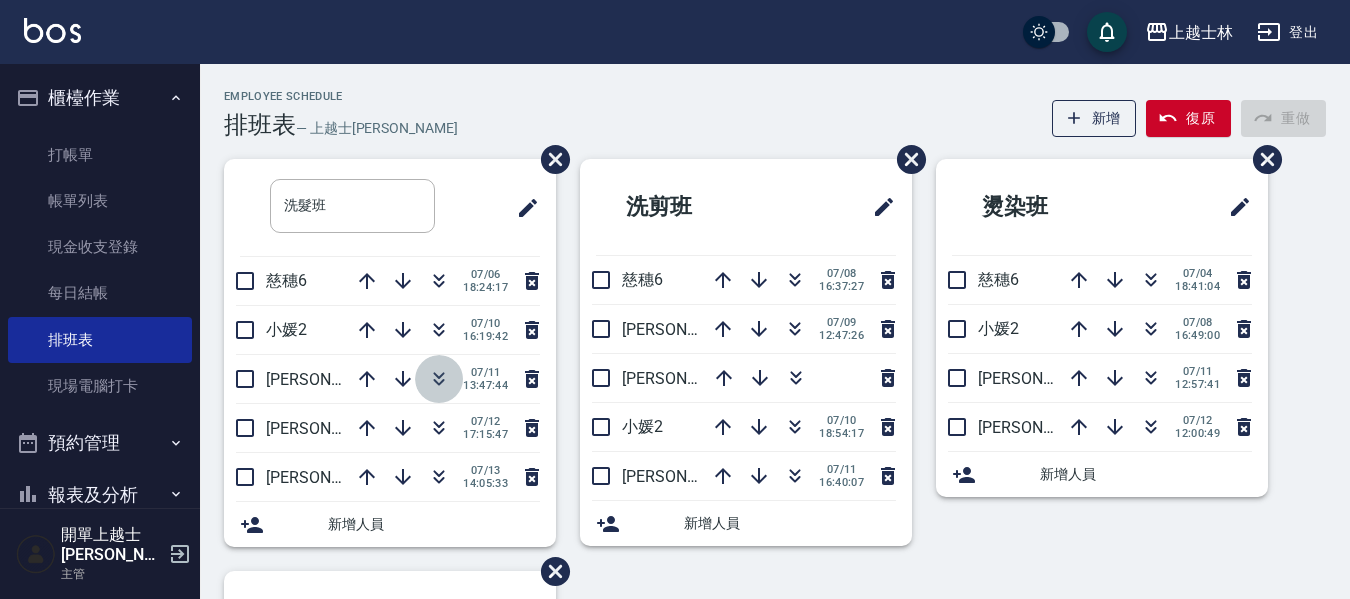 click 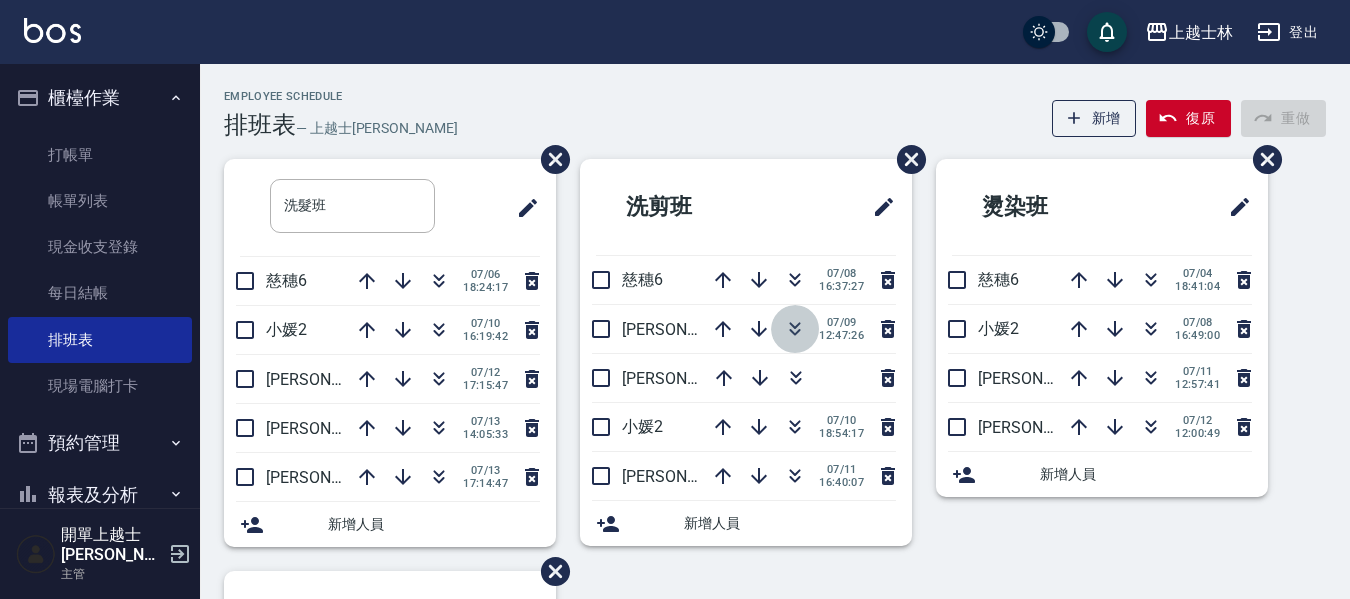 click 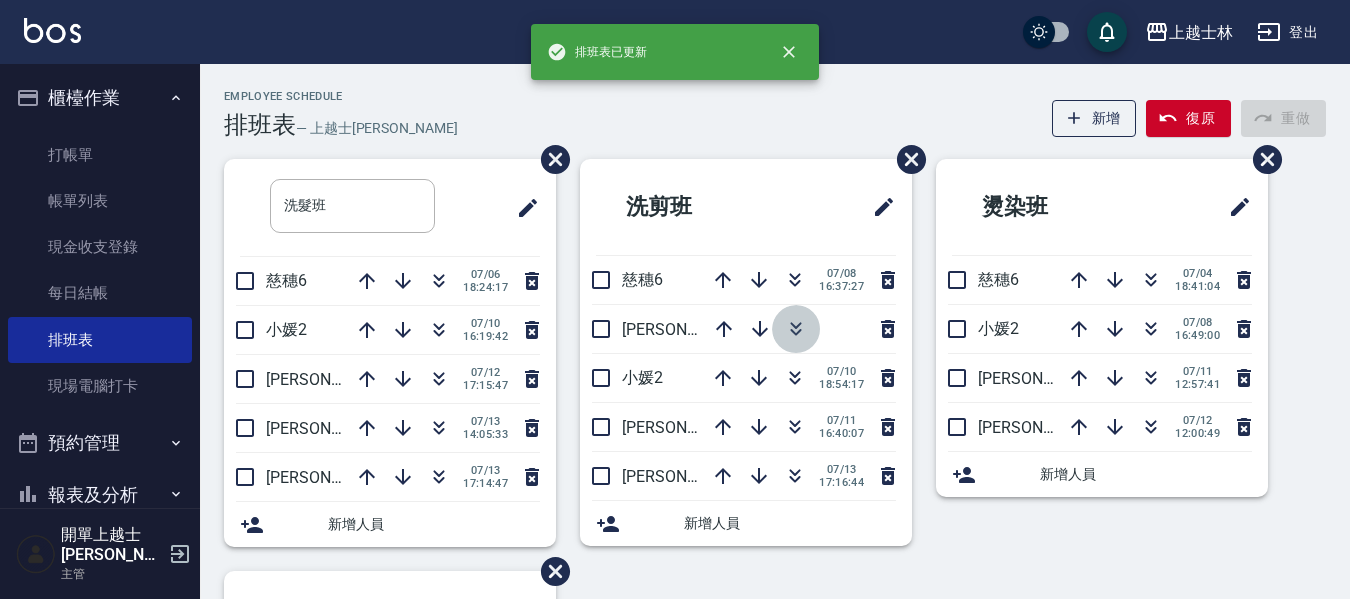 click 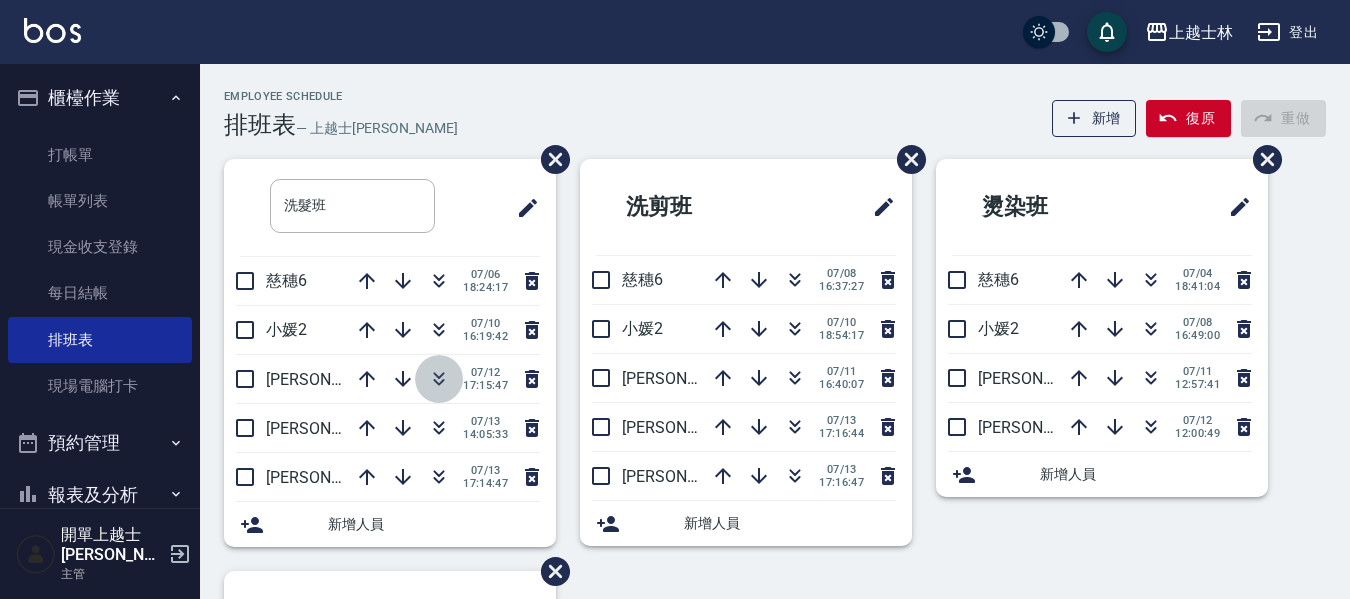 click 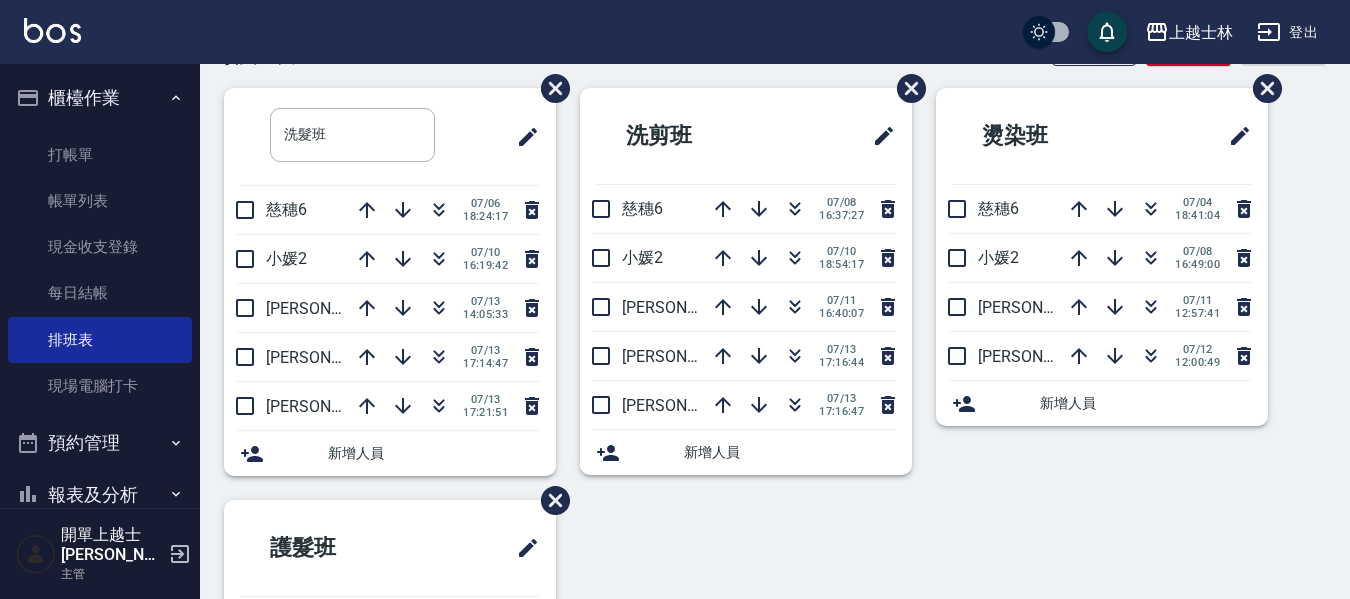scroll, scrollTop: 100, scrollLeft: 0, axis: vertical 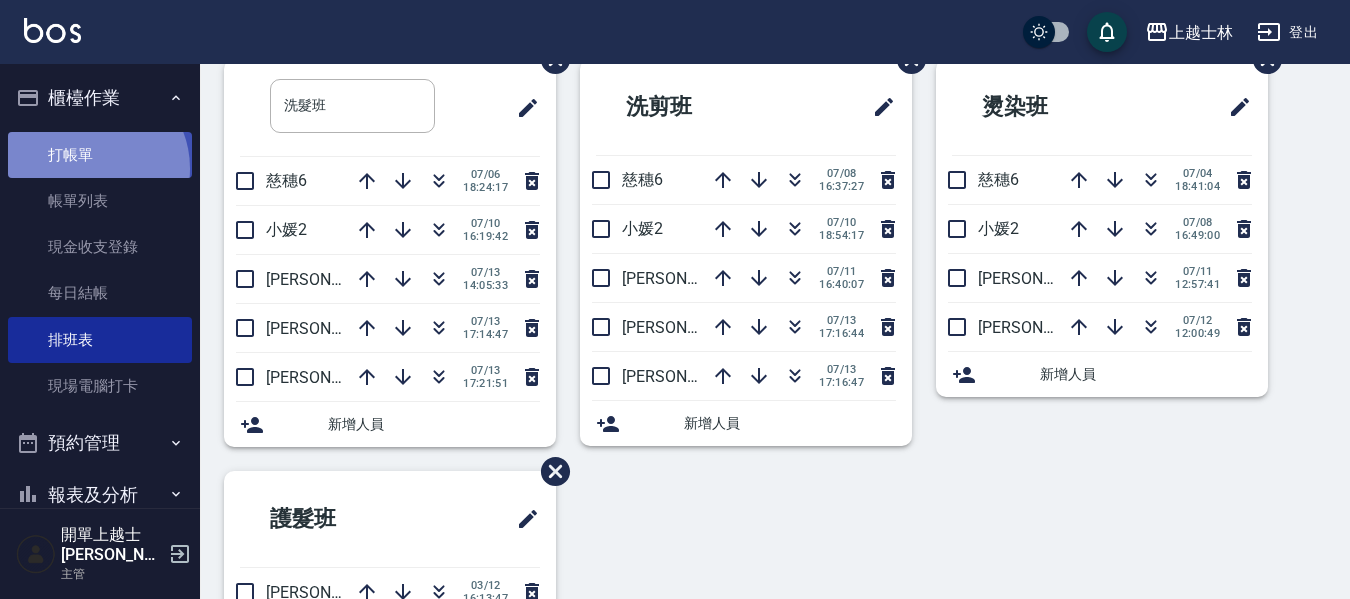 click on "打帳單" at bounding box center (100, 155) 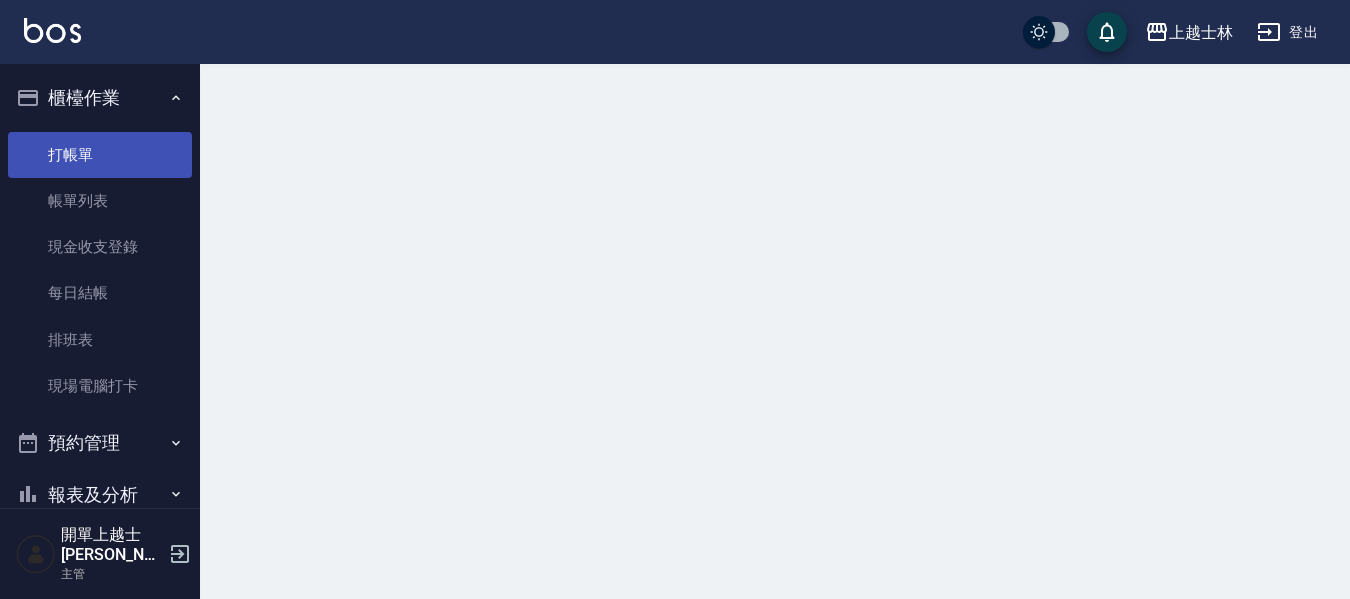 scroll, scrollTop: 0, scrollLeft: 0, axis: both 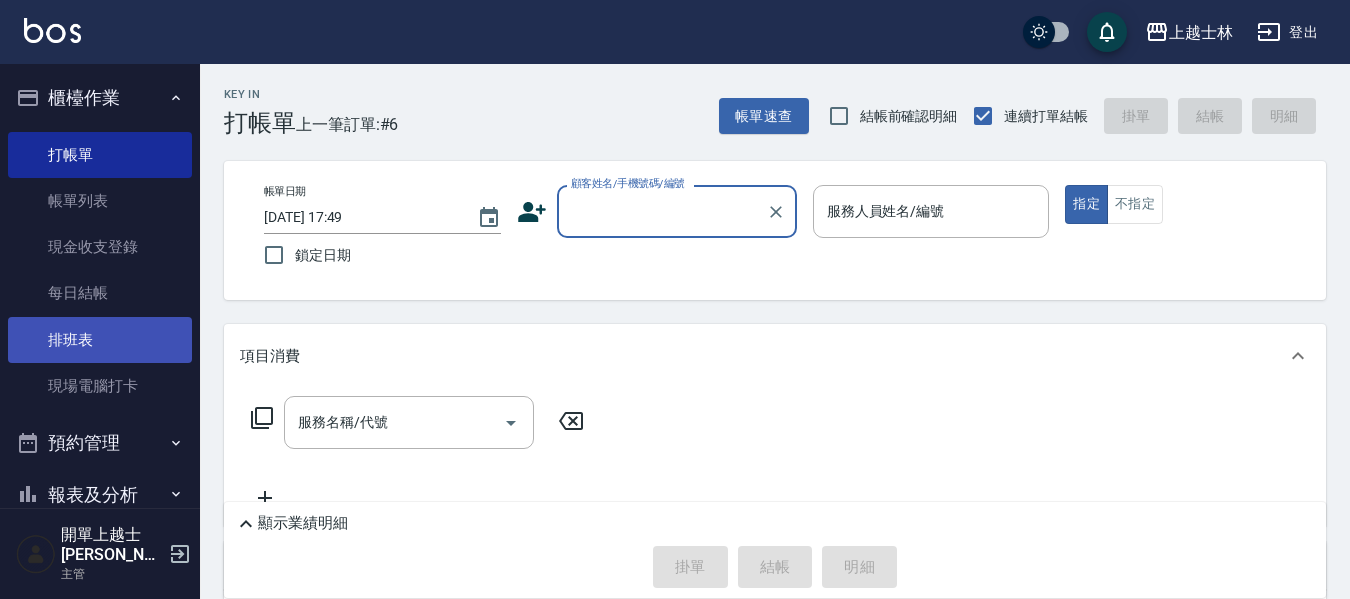 click on "排班表" at bounding box center (100, 340) 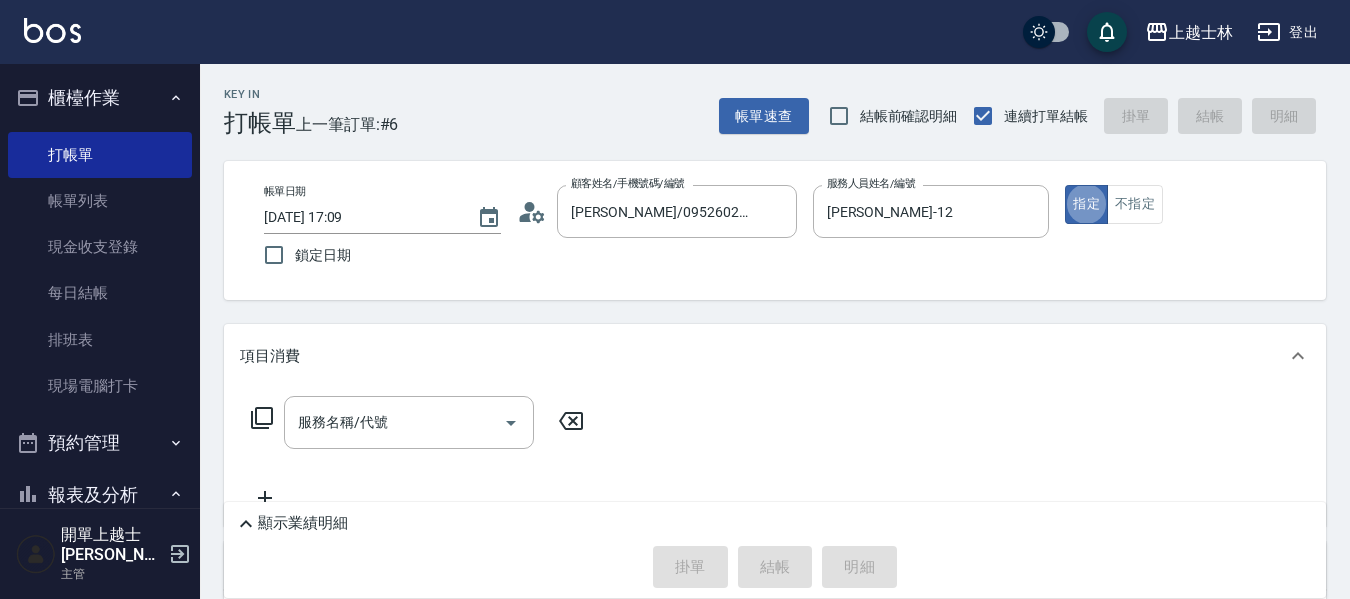 type on "true" 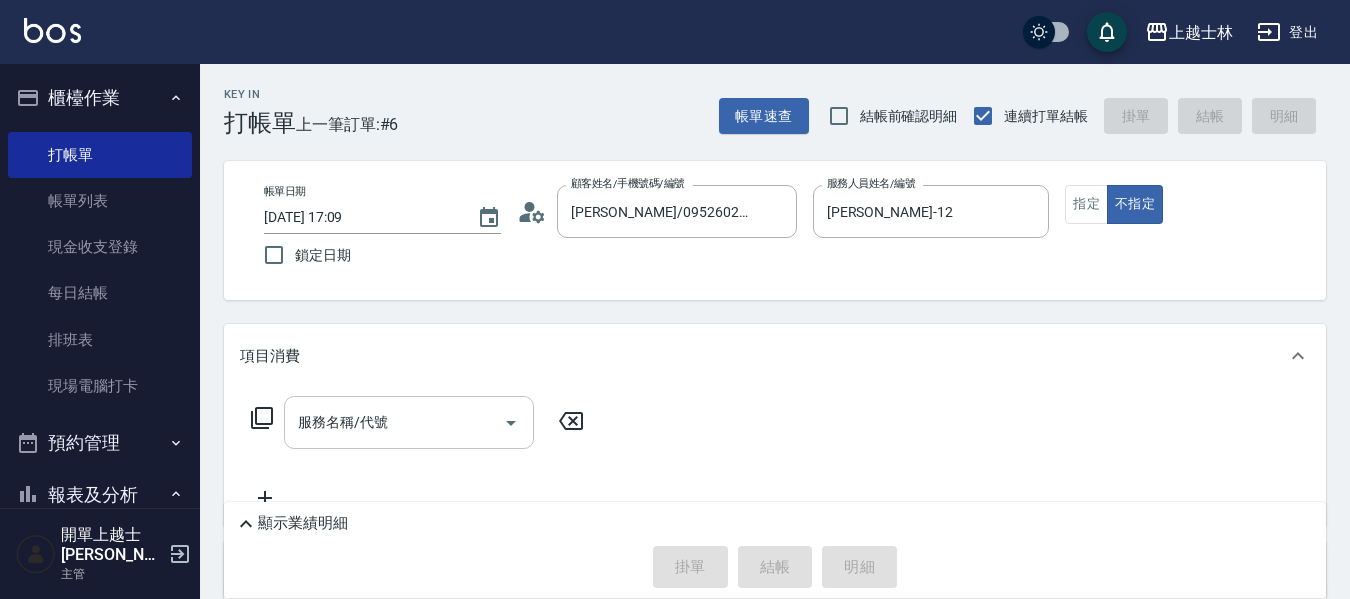 click on "服務名稱/代號" at bounding box center (409, 422) 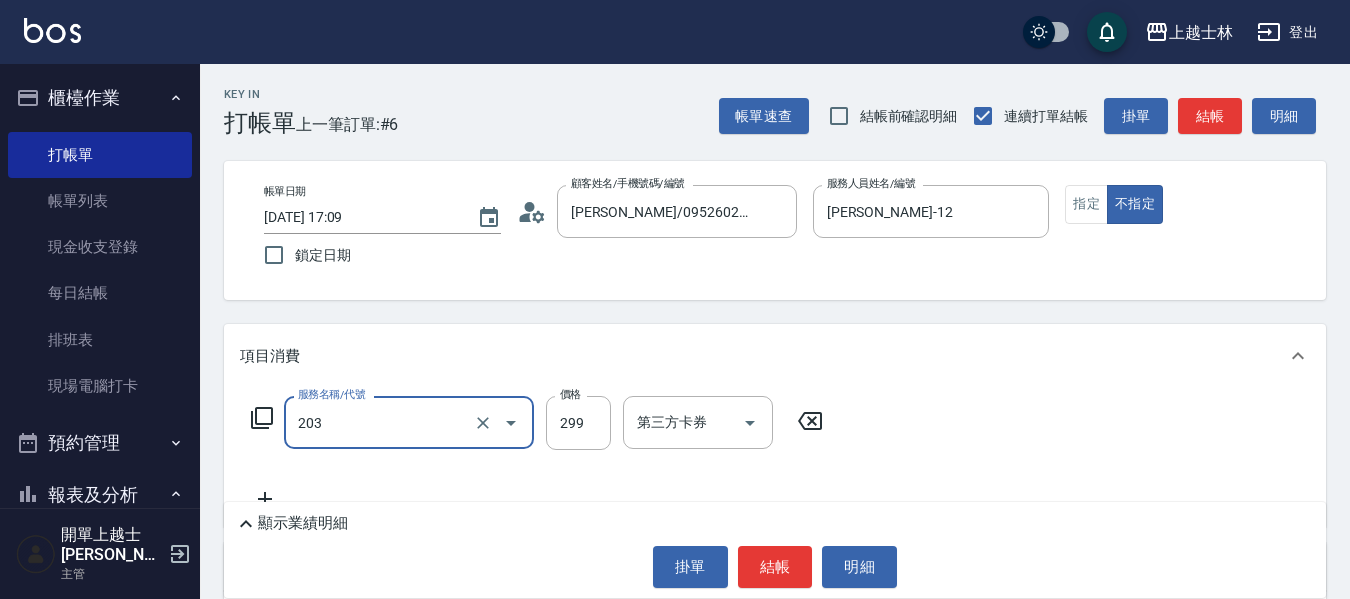 type on "B級洗+剪(203)" 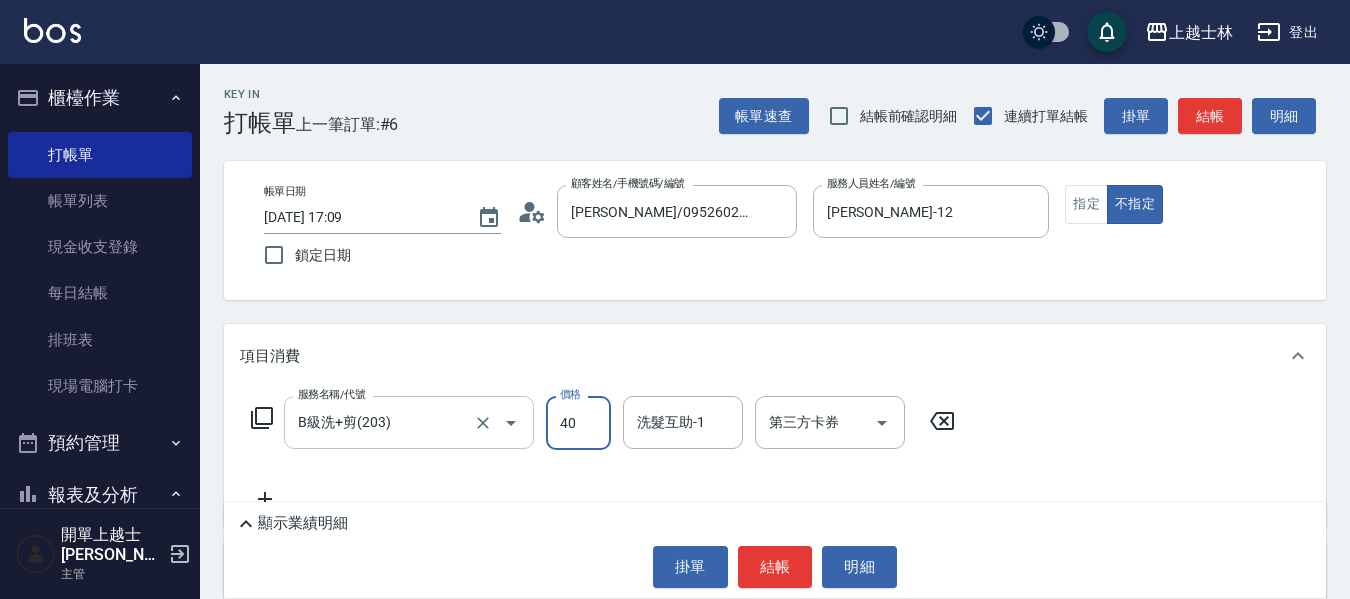 type on "400" 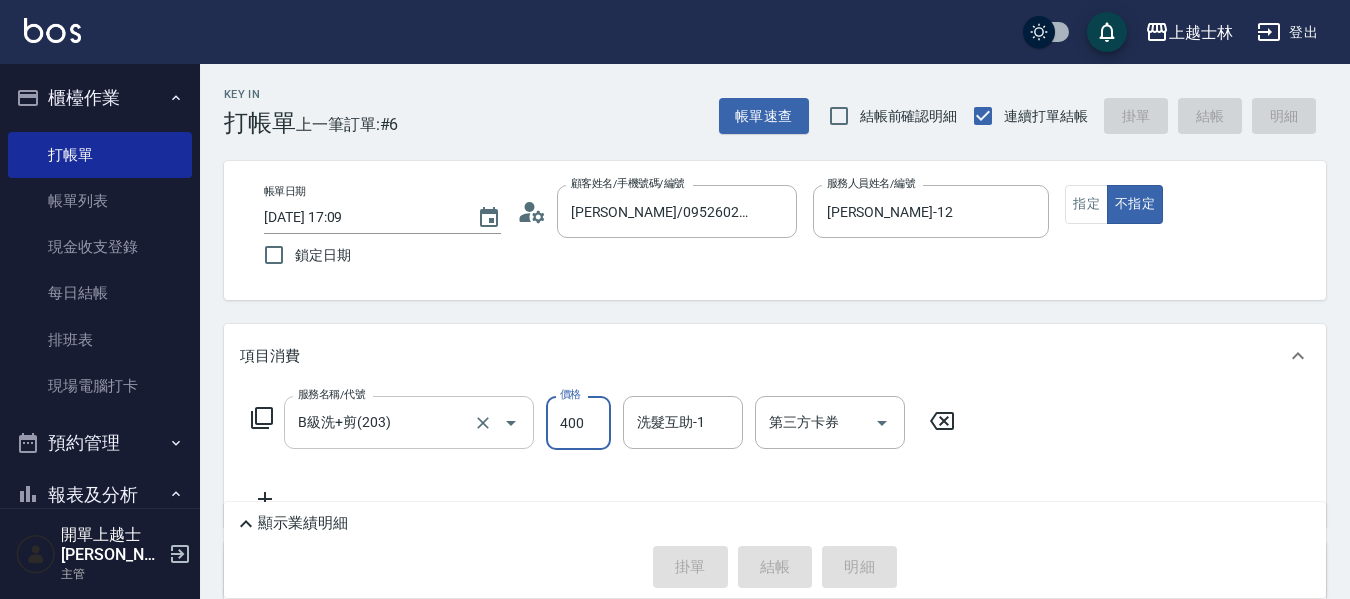 type on "[DATE] 17:49" 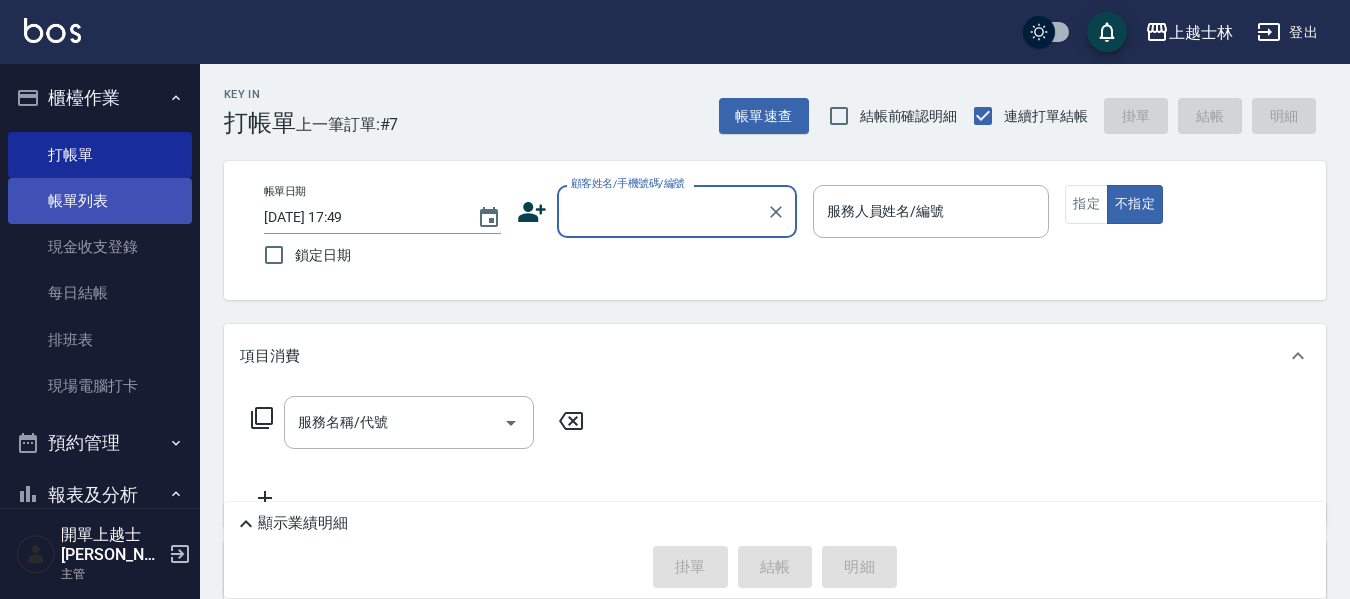 click on "帳單列表" at bounding box center (100, 201) 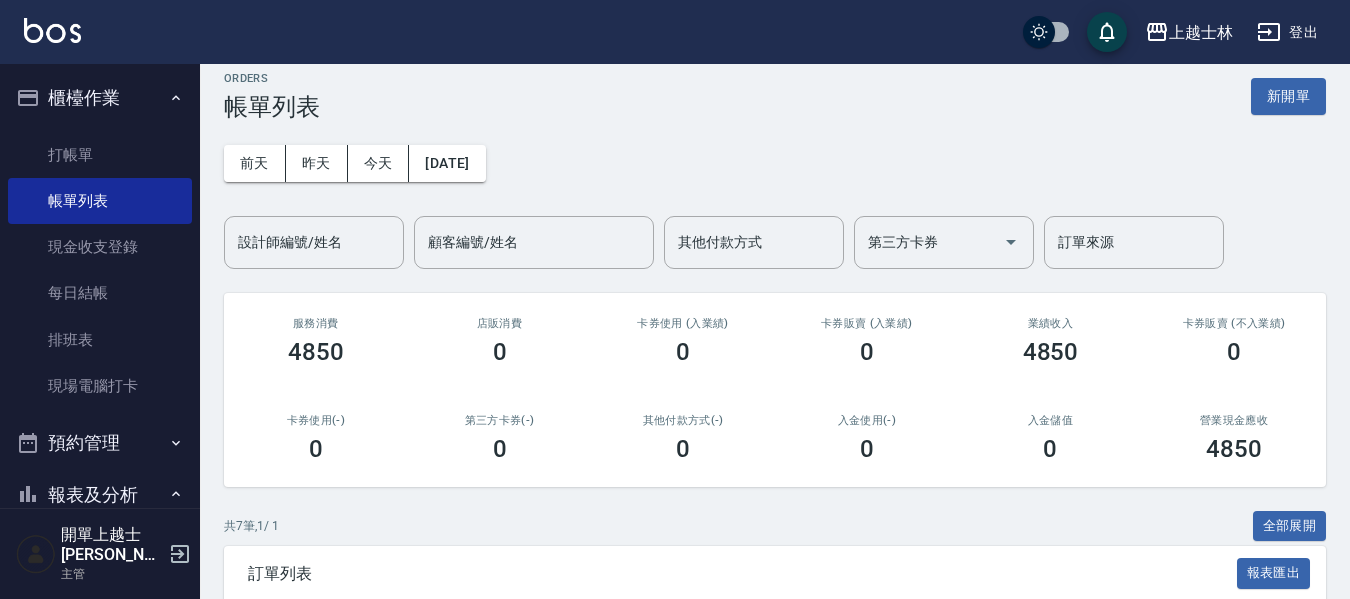 scroll, scrollTop: 0, scrollLeft: 0, axis: both 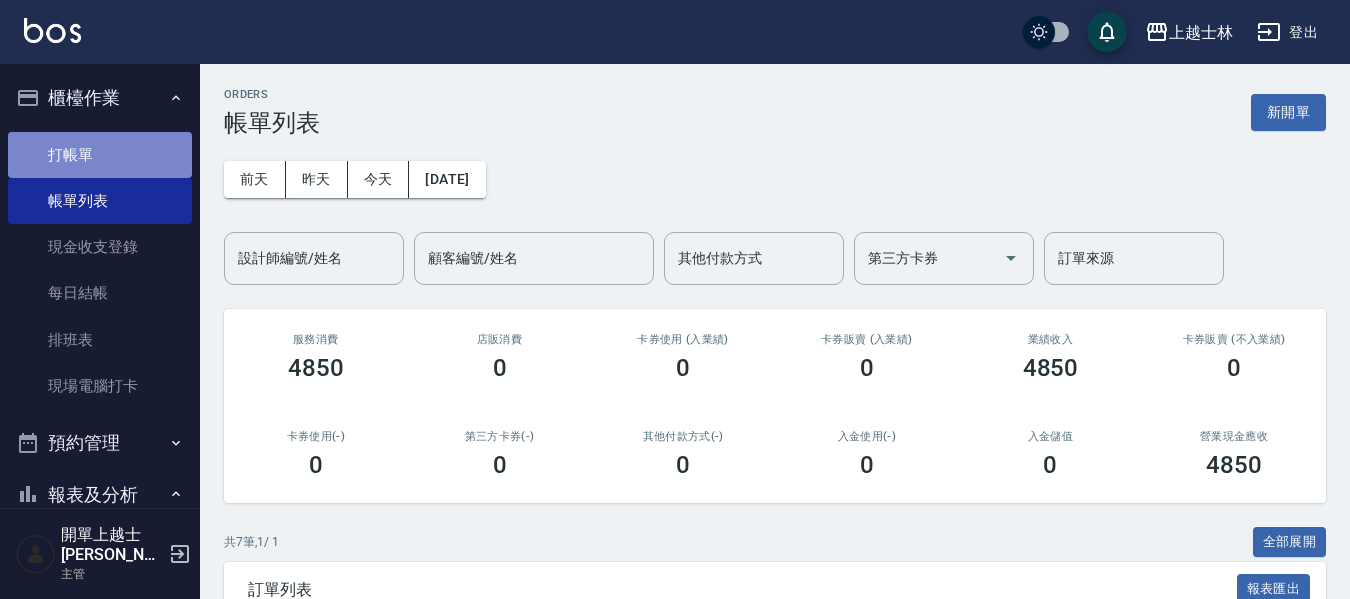 click on "打帳單" at bounding box center [100, 155] 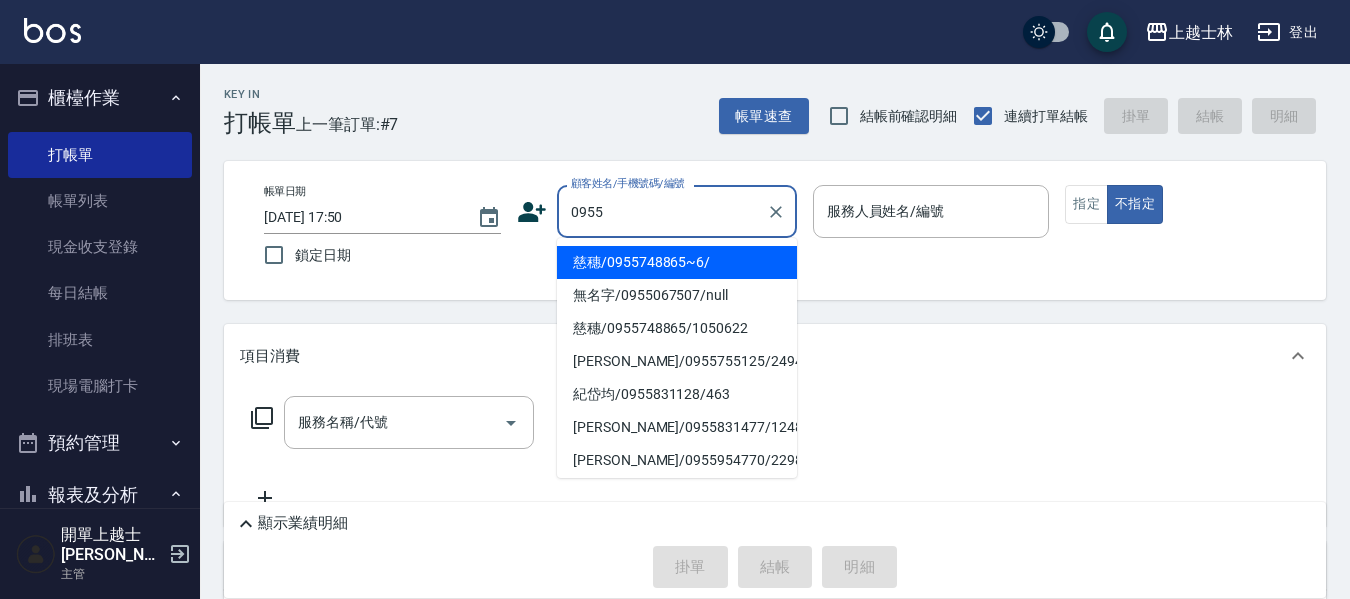 click on "慈穗/0955748865~6/" at bounding box center (677, 262) 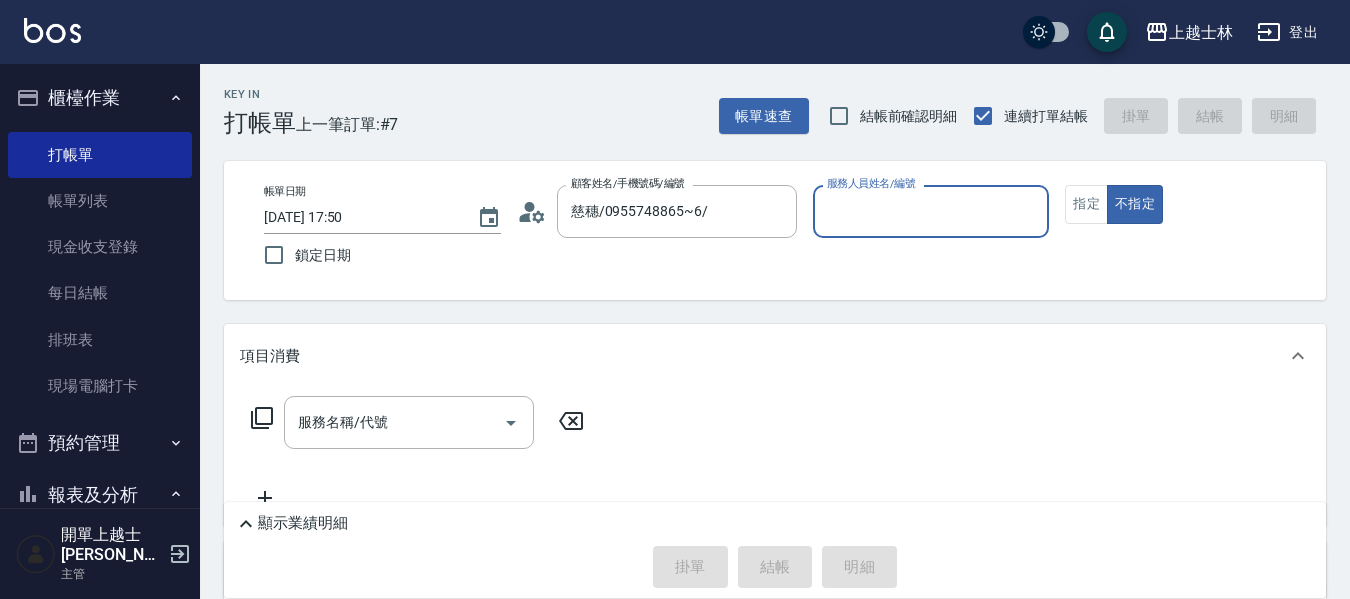 click on "服務人員姓名/編號" at bounding box center [931, 211] 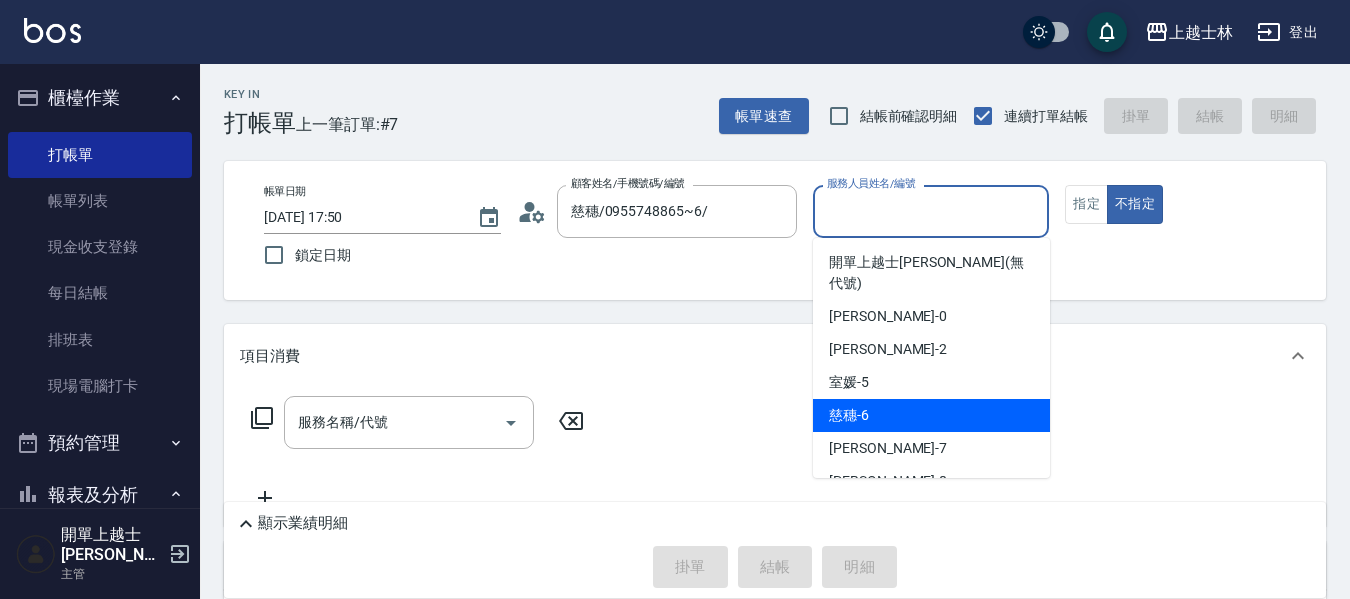 click on "慈穗 -6" at bounding box center (931, 415) 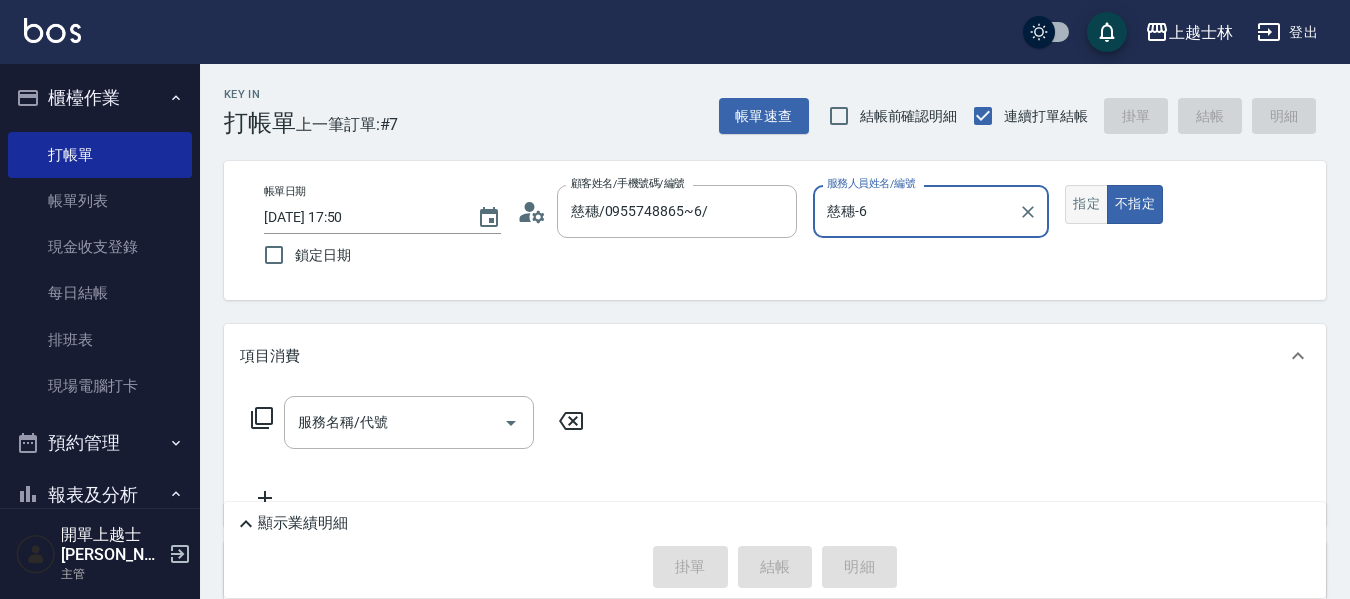 click on "指定" at bounding box center (1086, 204) 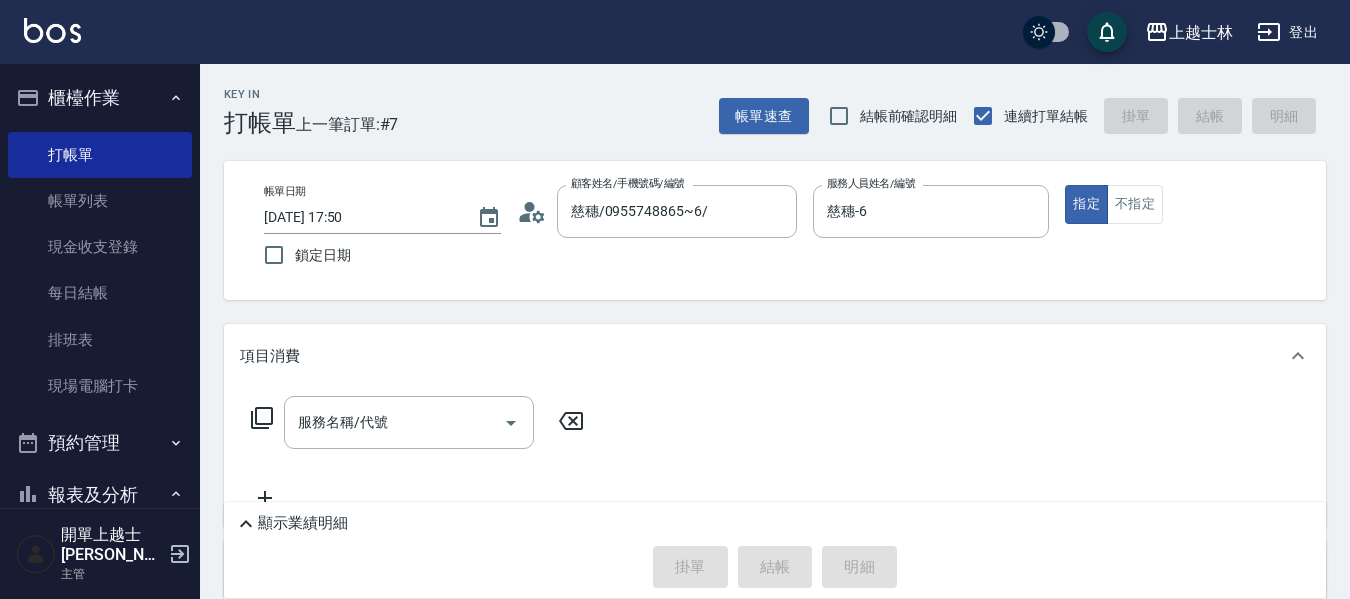 click 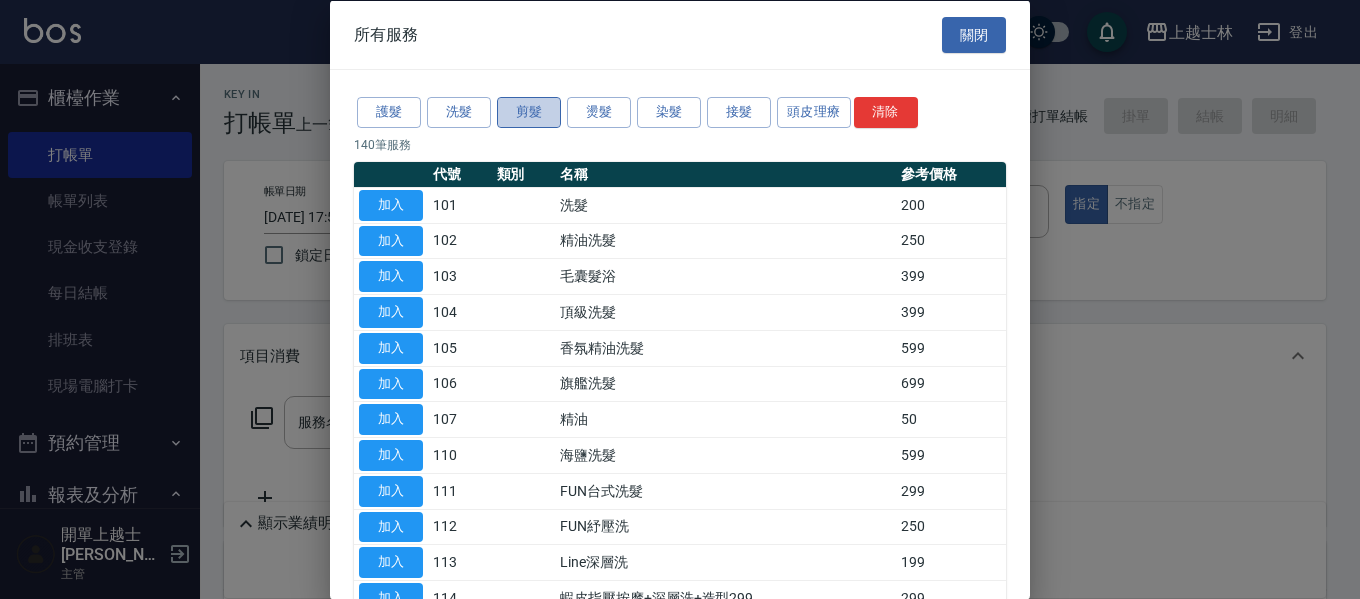 click on "剪髮" at bounding box center (529, 112) 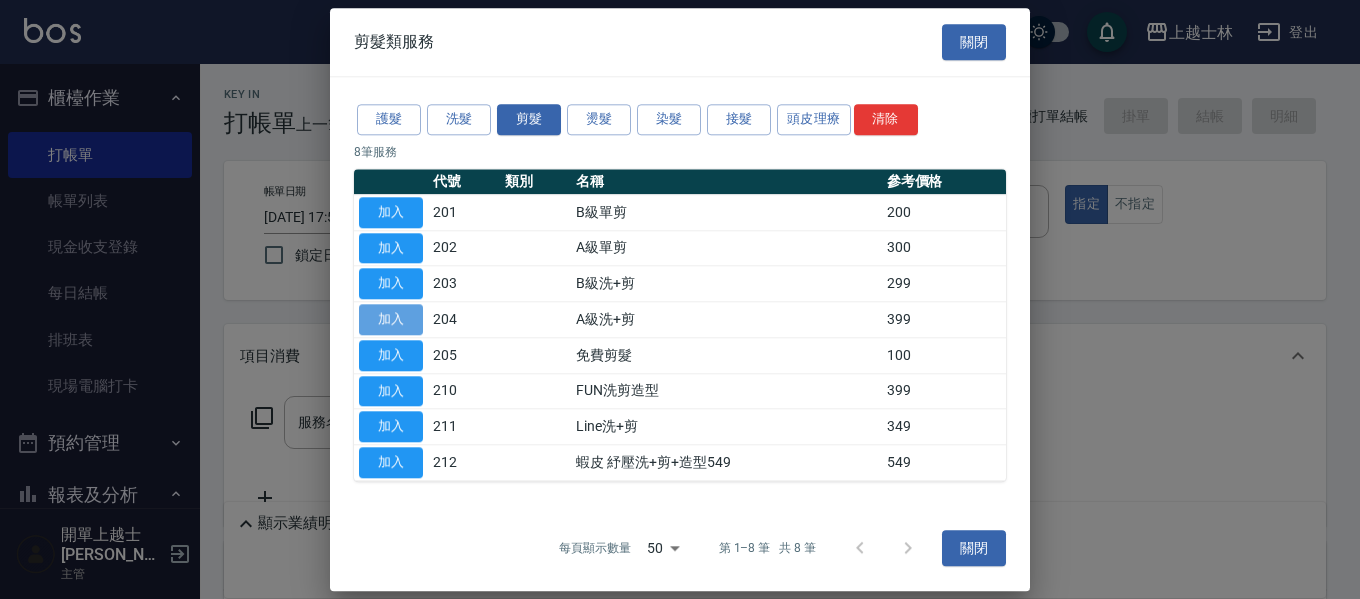 click on "加入" at bounding box center (391, 319) 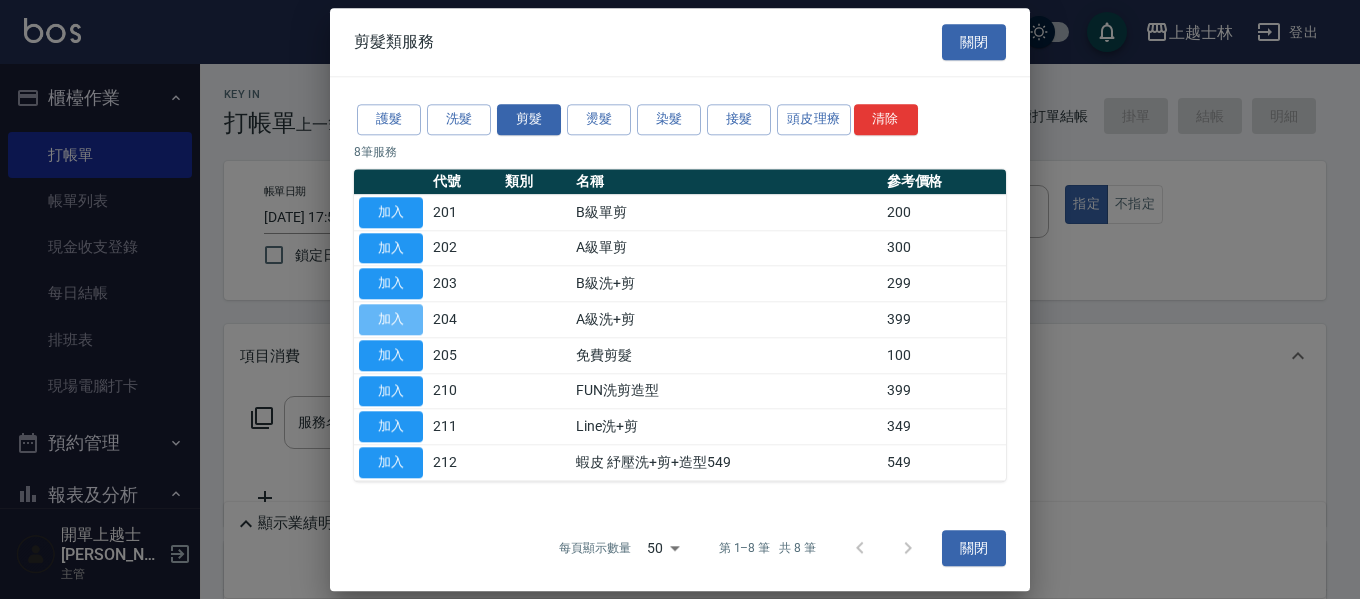 type on "A級洗+剪(204)" 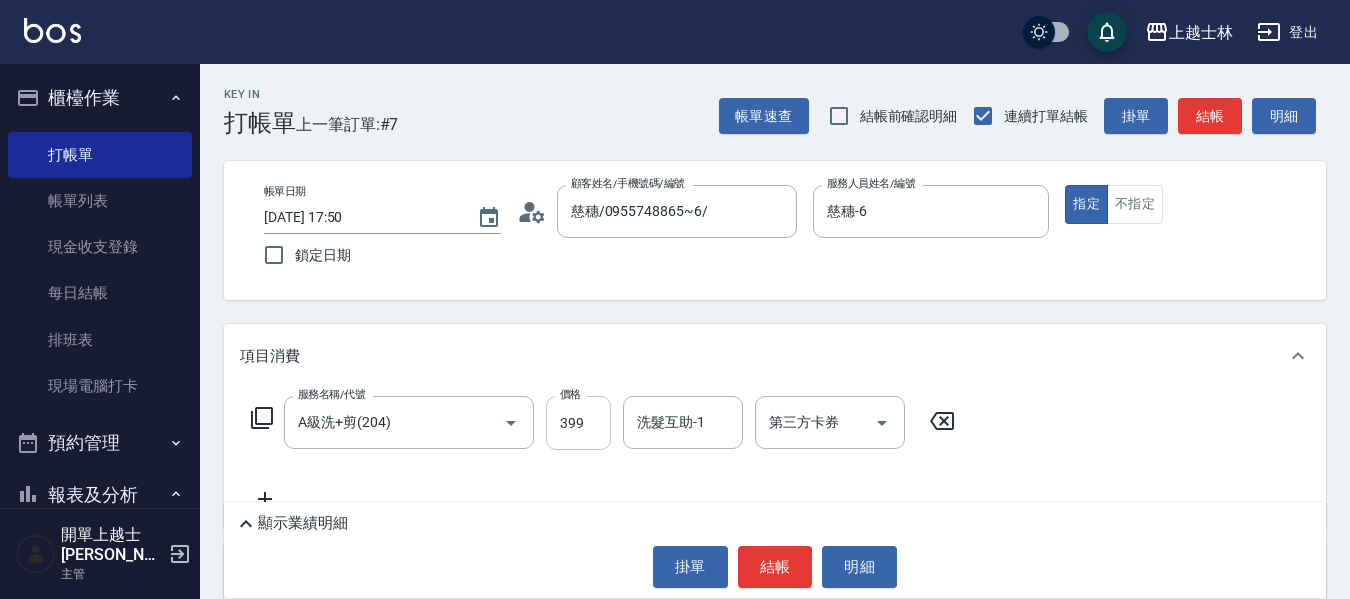 click on "399" at bounding box center (578, 423) 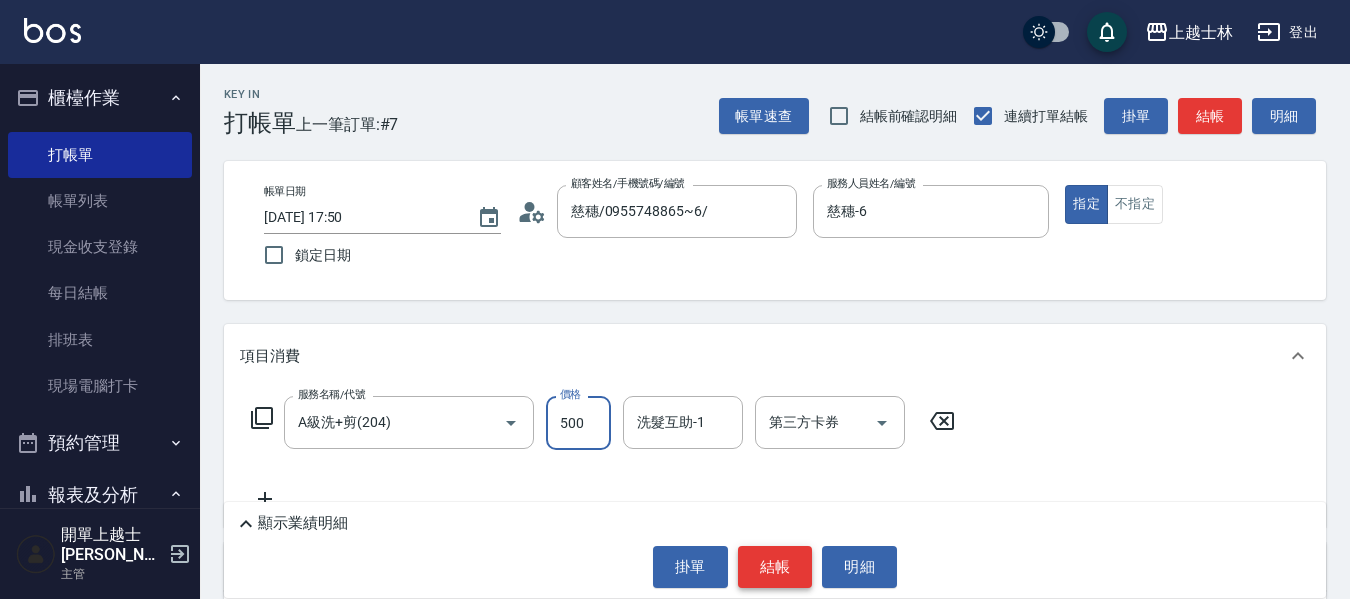 type on "500" 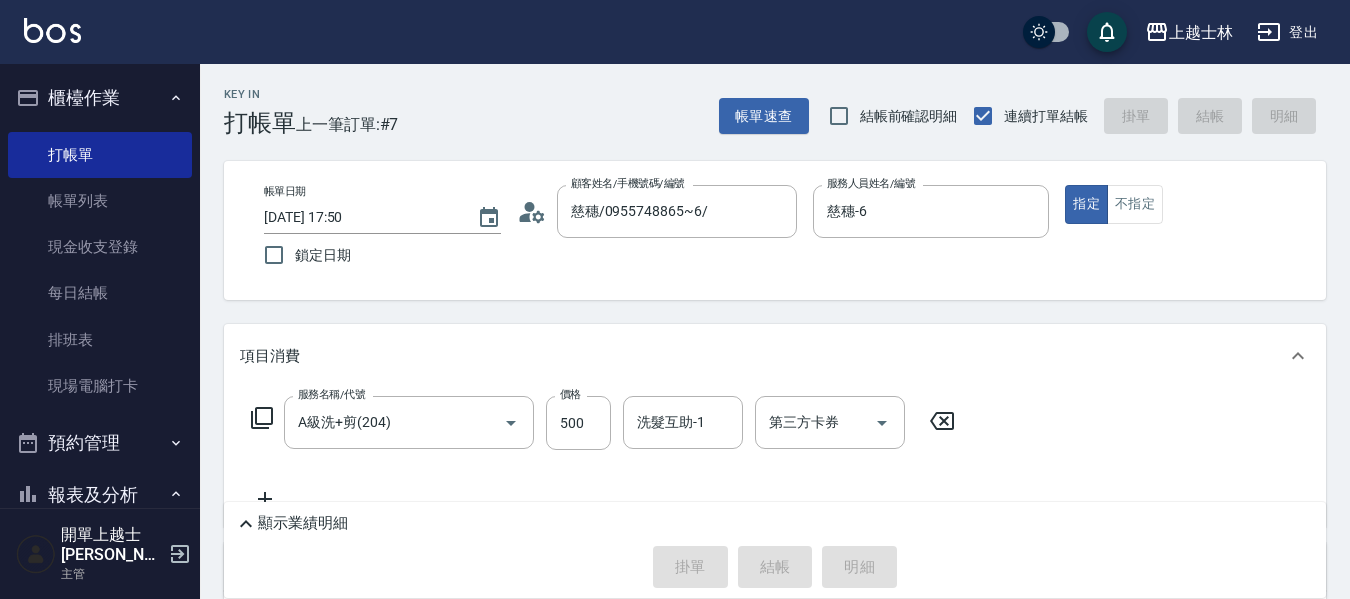 type on "[DATE] 17:56" 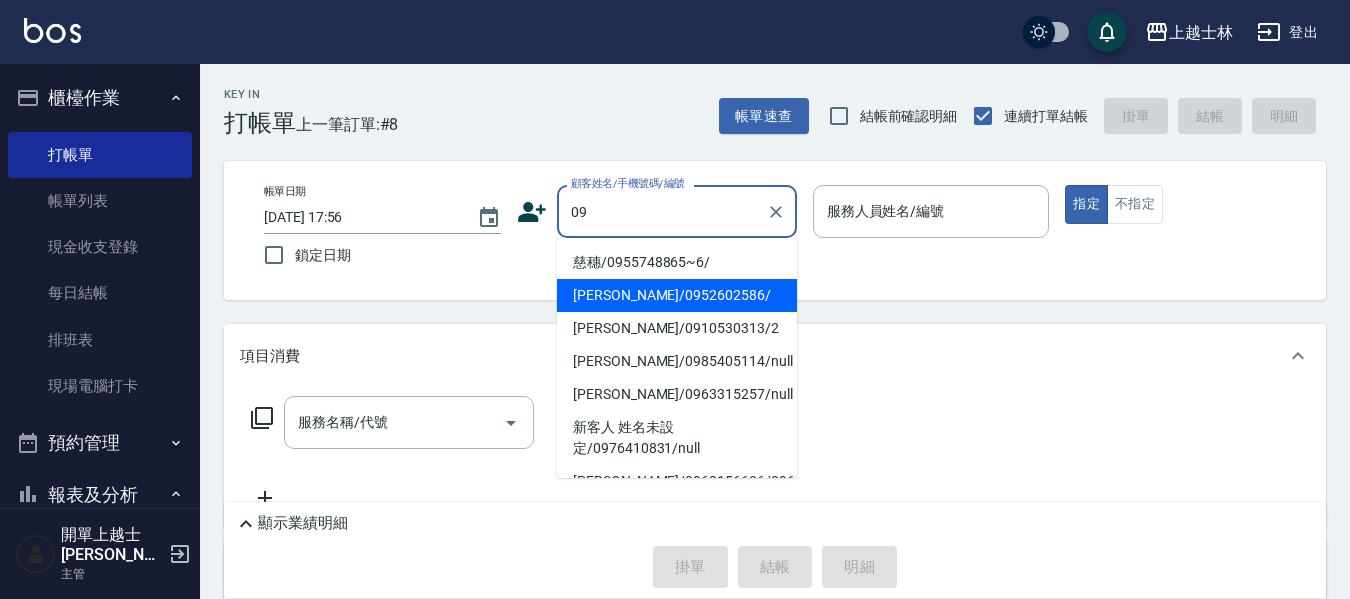 type on "[PERSON_NAME]/0952602586/" 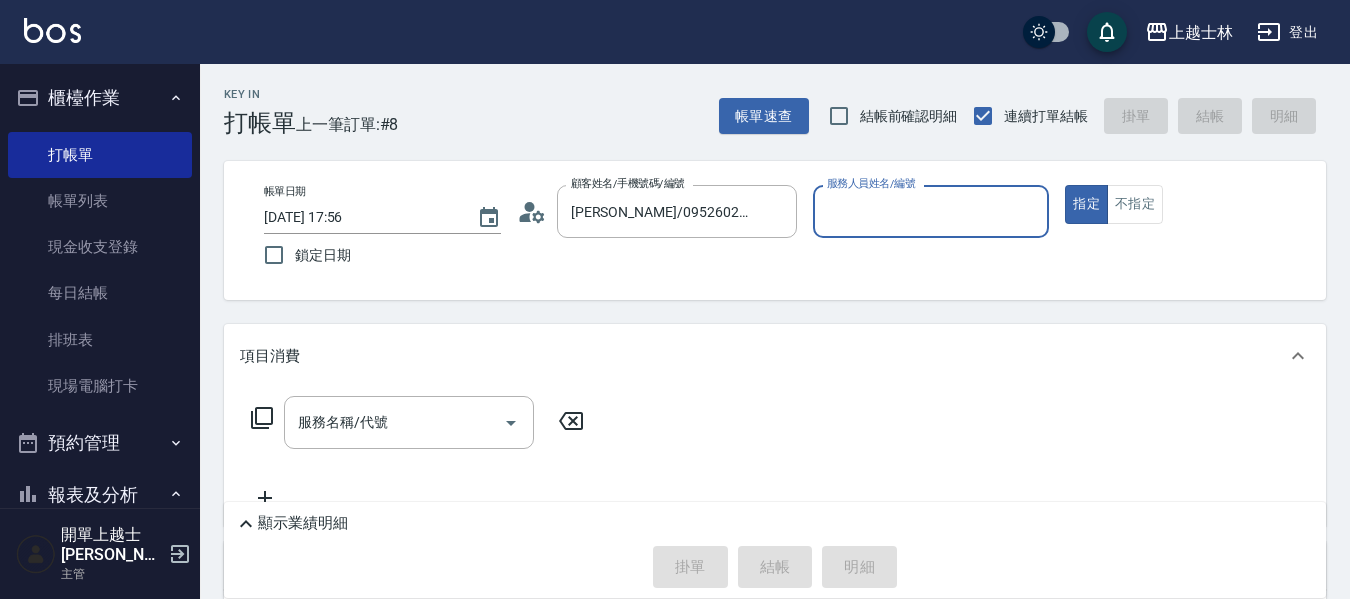 type on "[PERSON_NAME]-12" 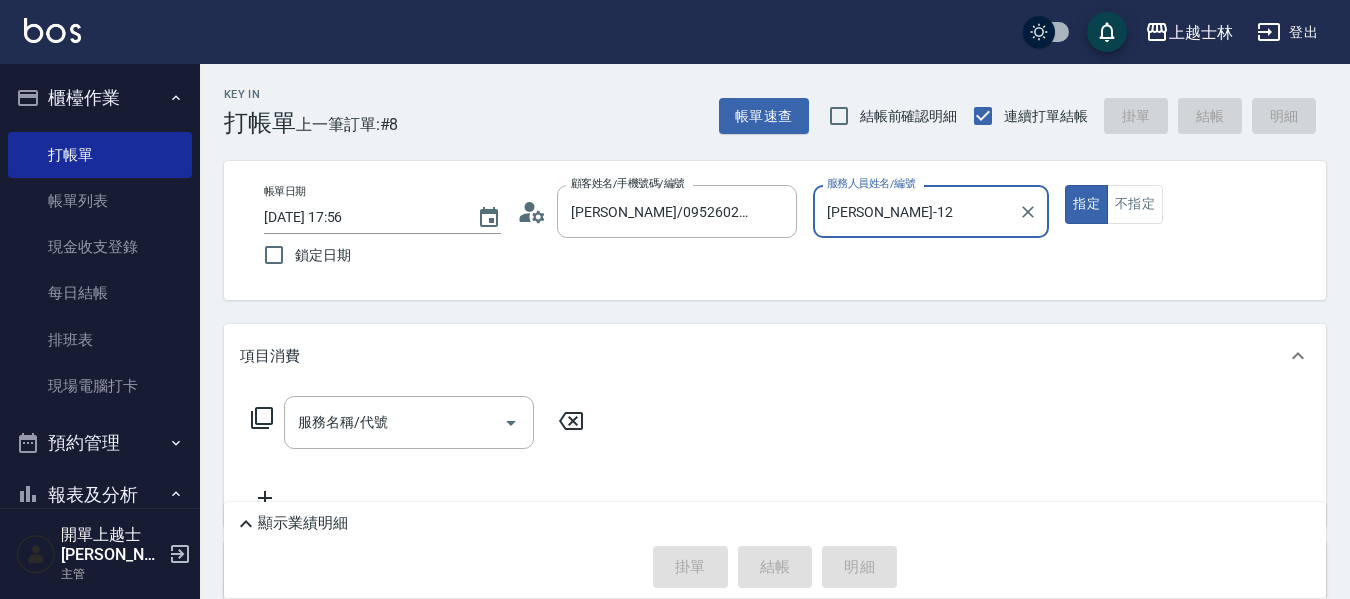 click on "指定" at bounding box center [1086, 204] 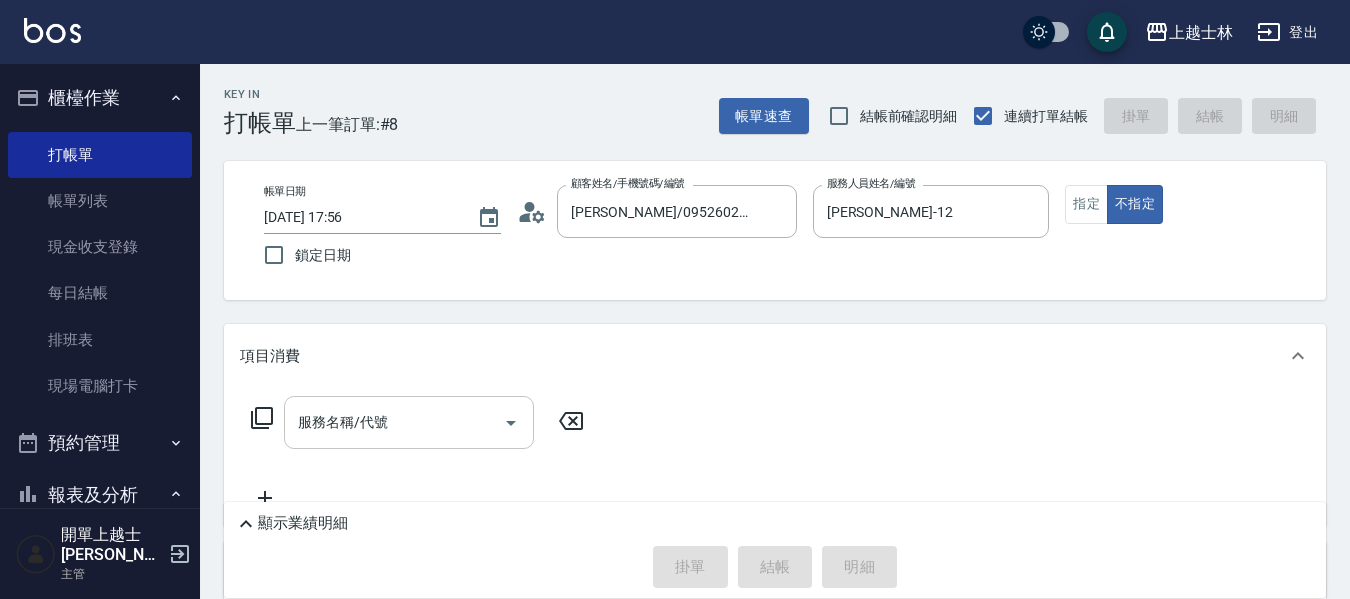 click on "服務名稱/代號" at bounding box center [394, 422] 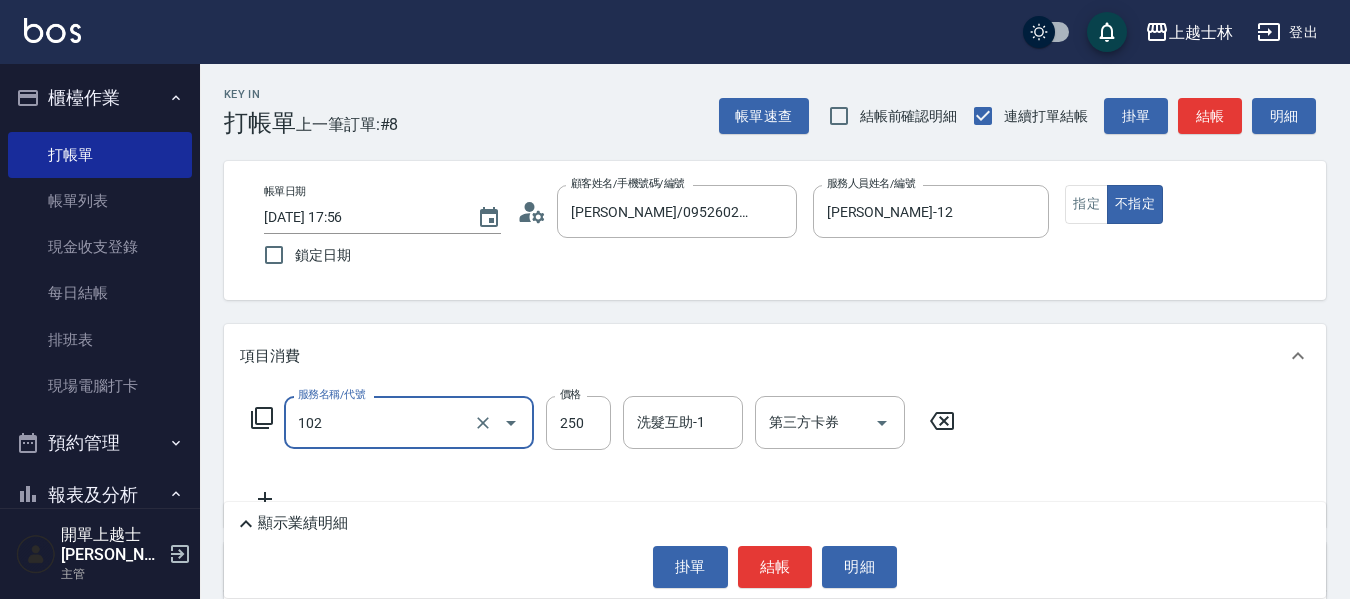 type on "精油洗髮(102)" 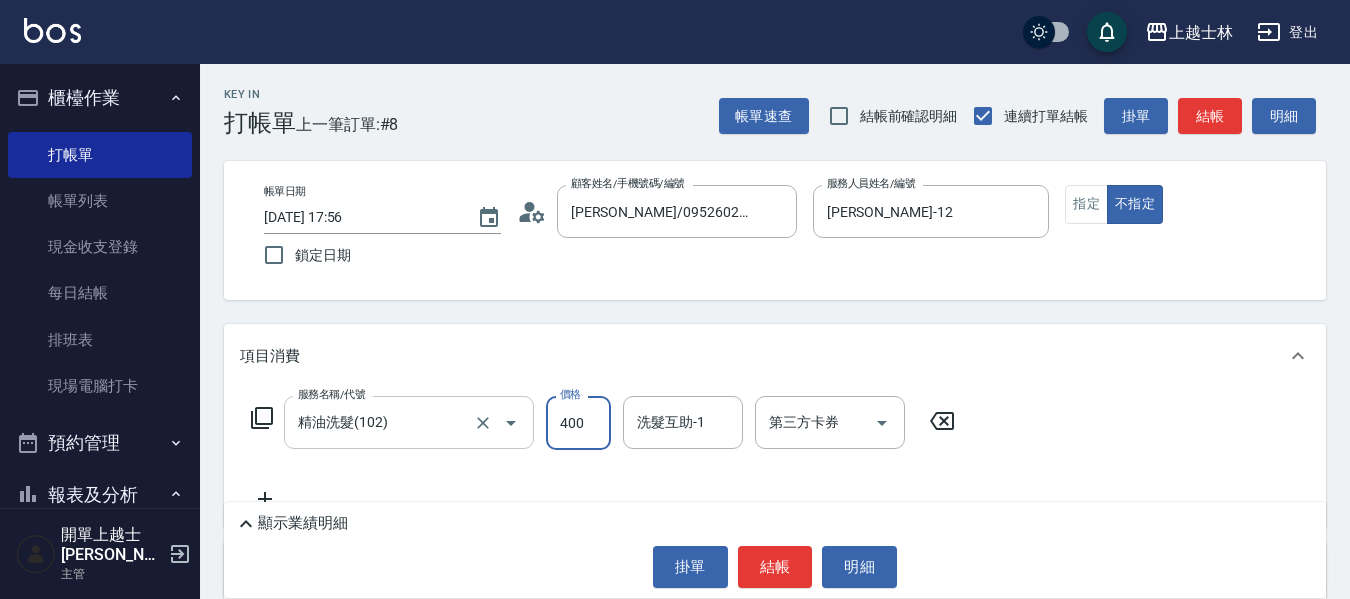 type on "400" 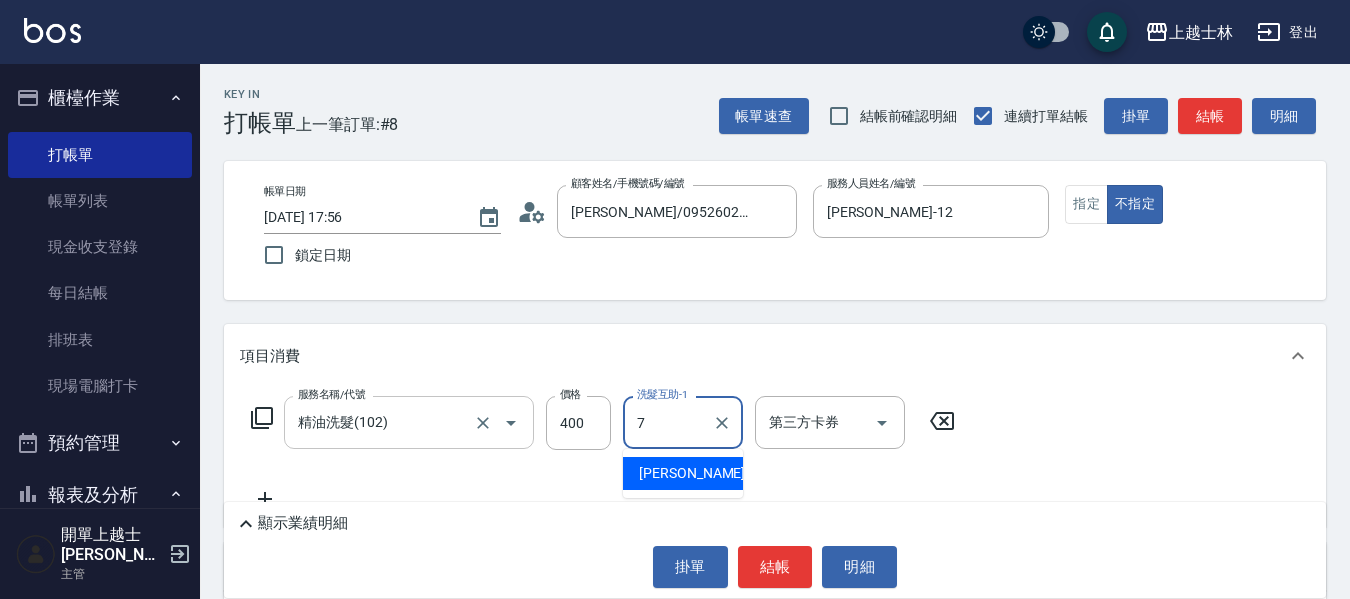type on "[PERSON_NAME]-7" 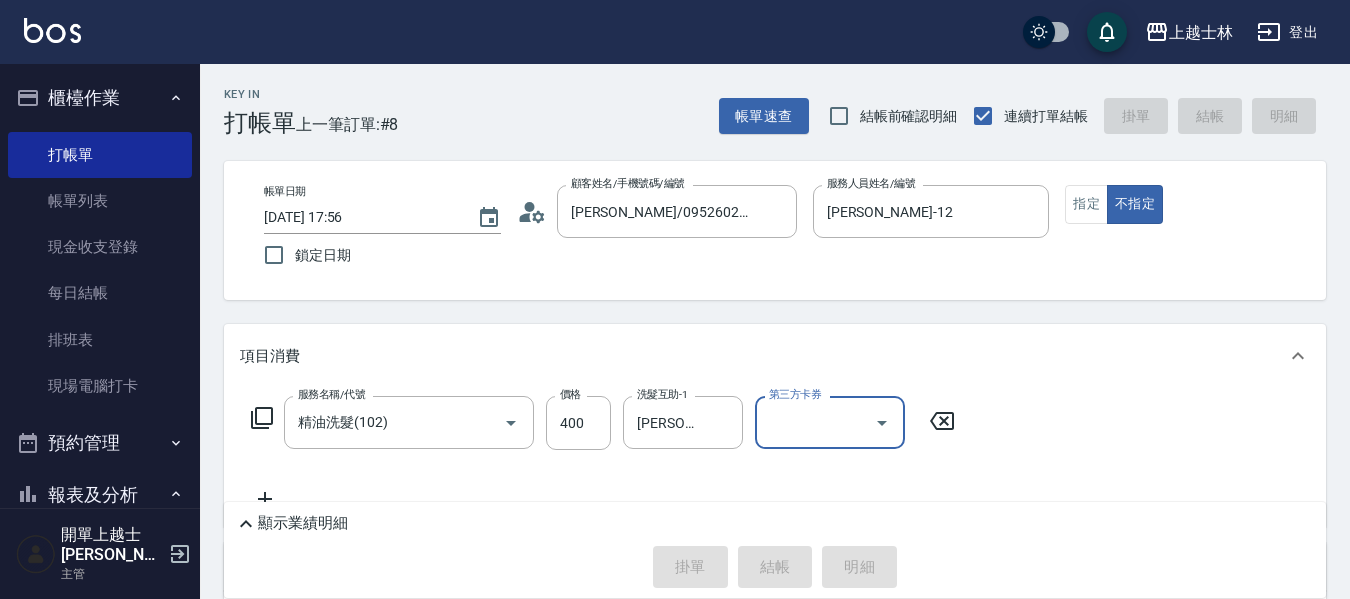 type on "[DATE] 18:01" 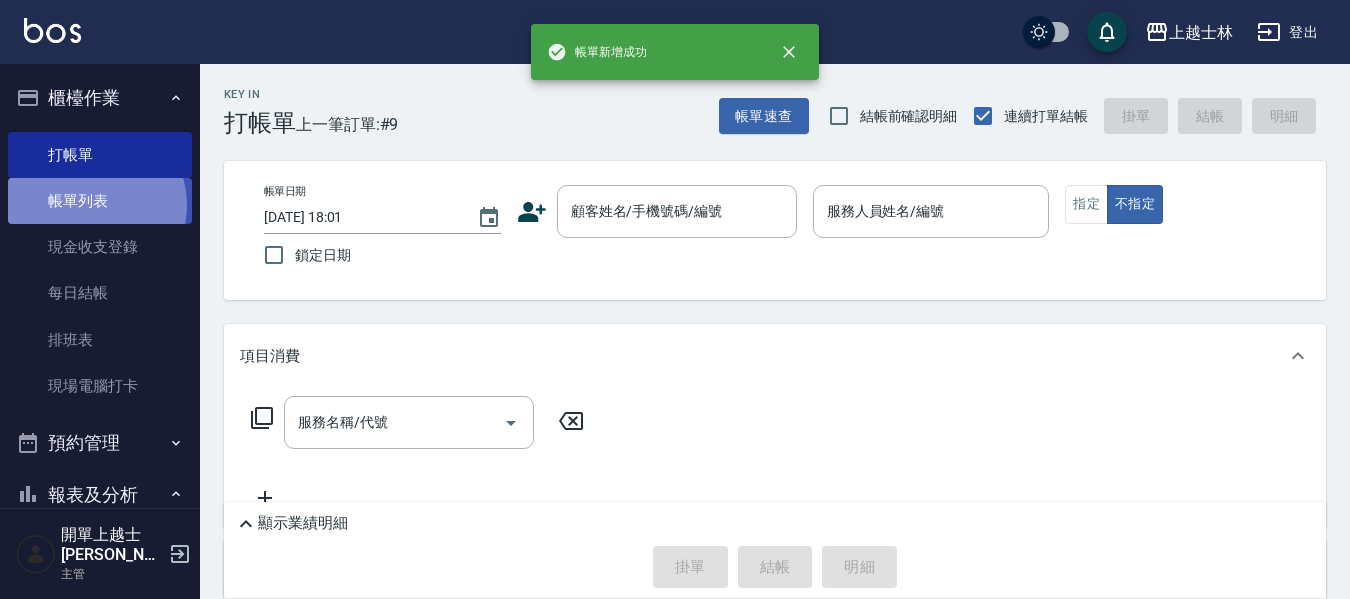 click on "帳單列表" at bounding box center [100, 201] 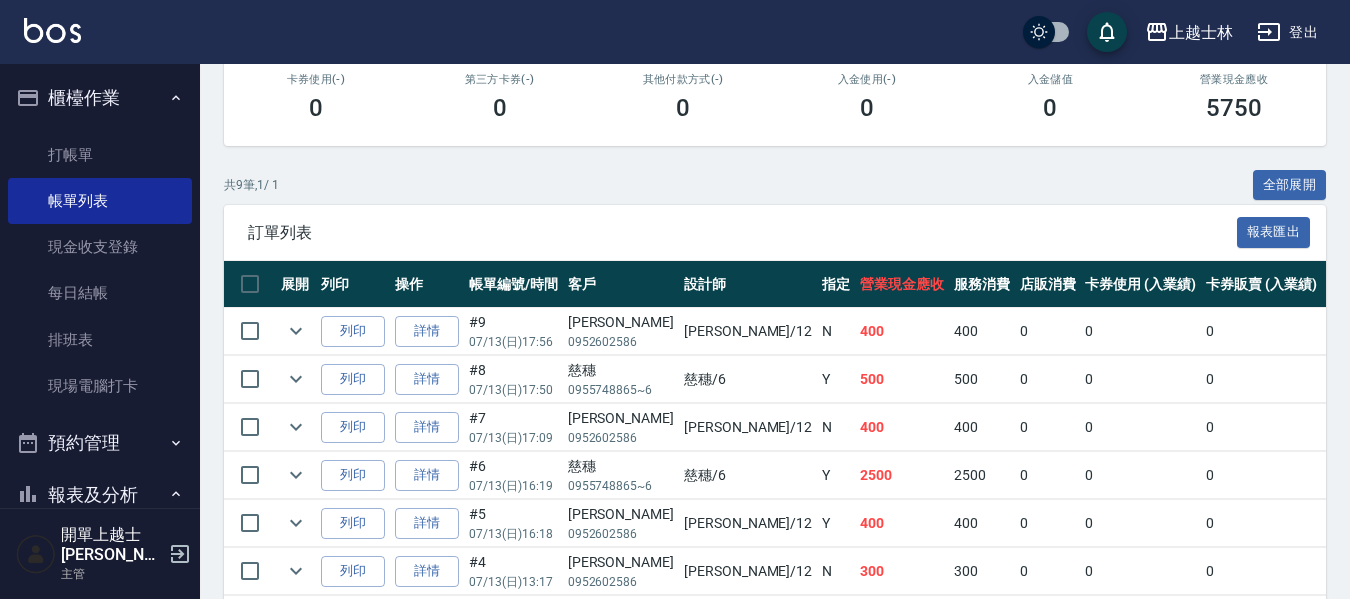 scroll, scrollTop: 0, scrollLeft: 0, axis: both 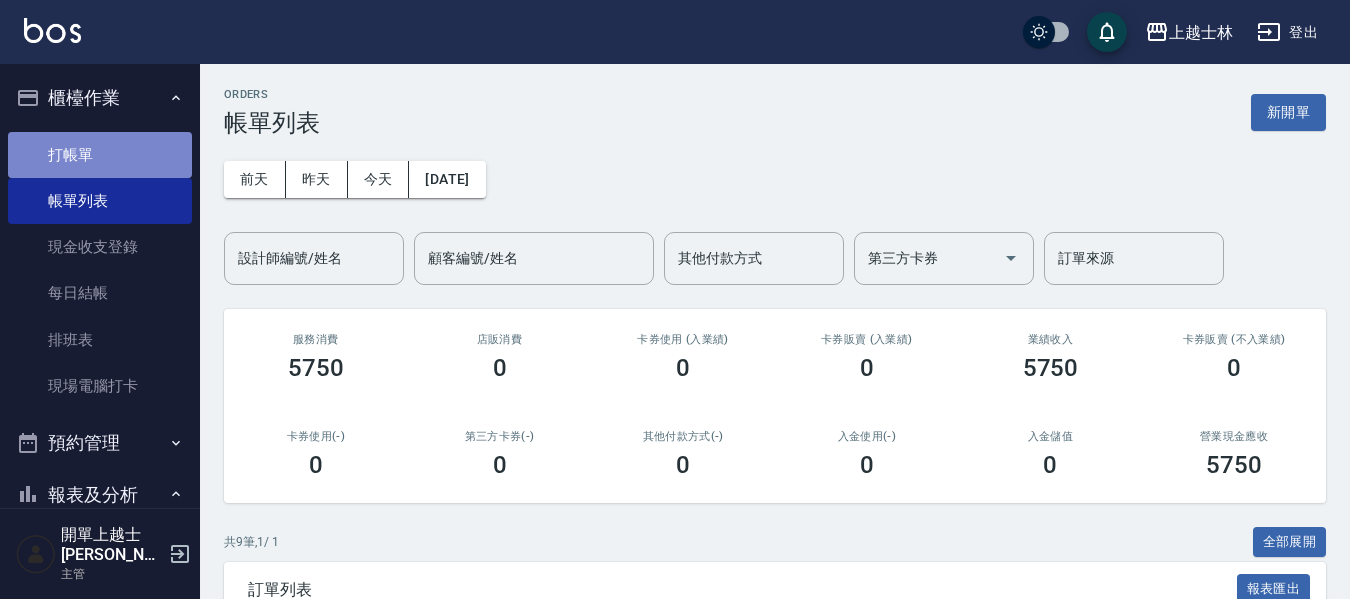 click on "打帳單" at bounding box center (100, 155) 